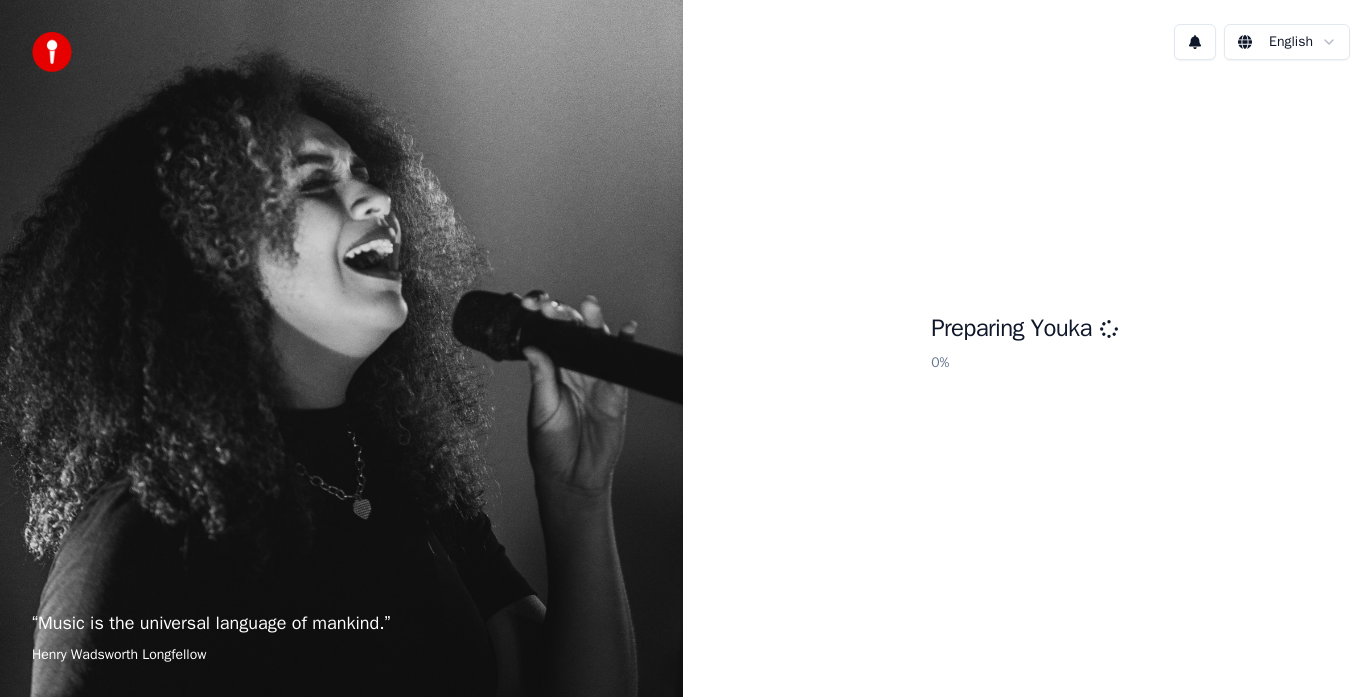 scroll, scrollTop: 0, scrollLeft: 0, axis: both 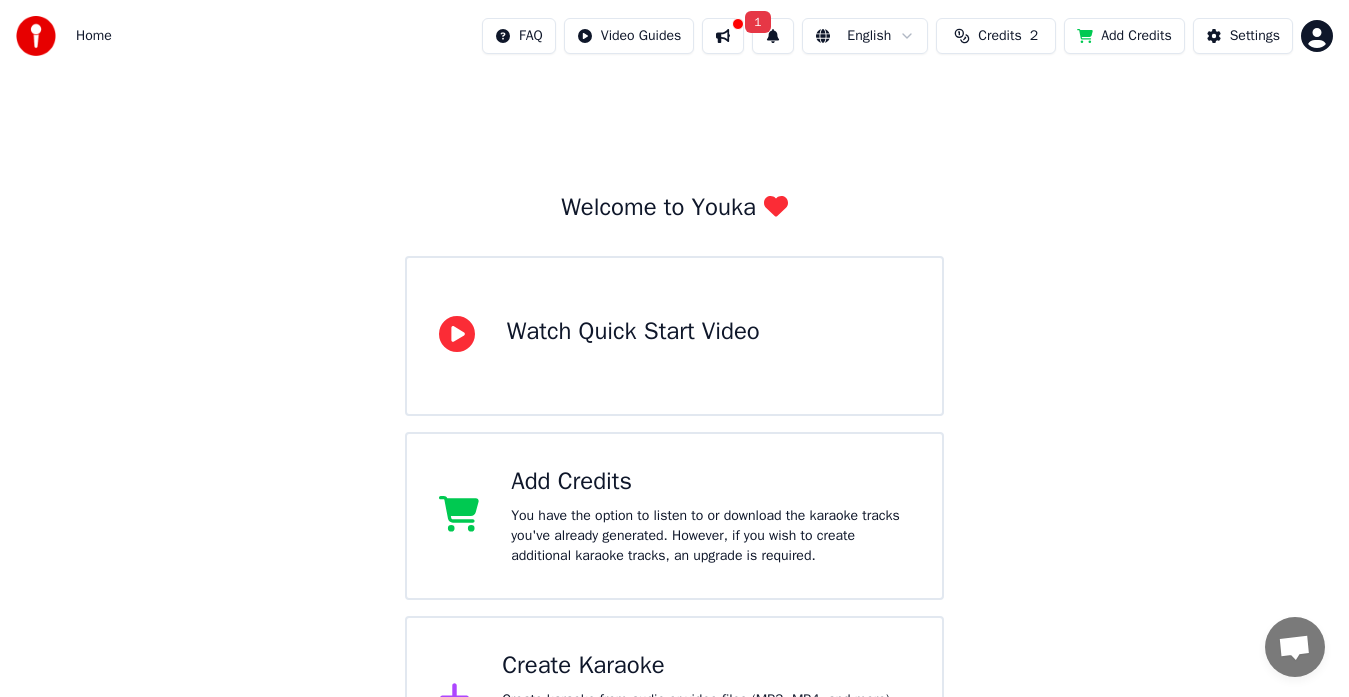 click on "Watch Quick Start Video" at bounding box center (633, 332) 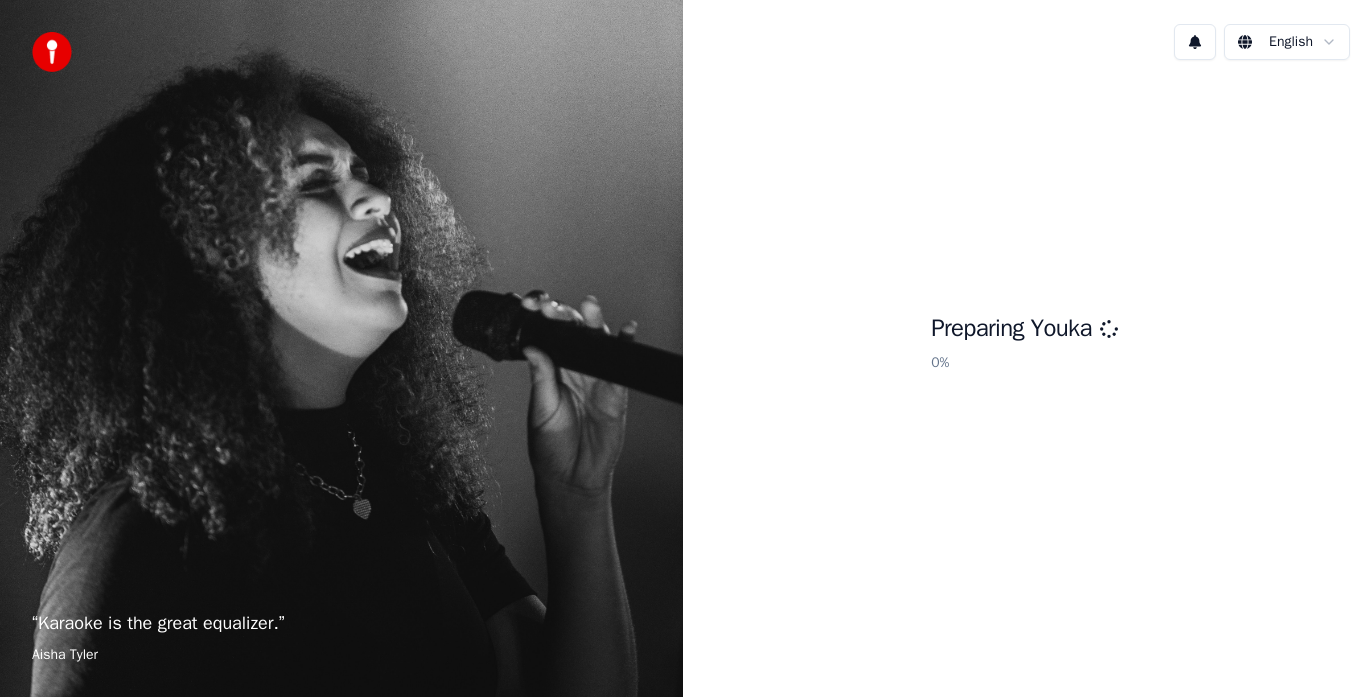 scroll, scrollTop: 0, scrollLeft: 0, axis: both 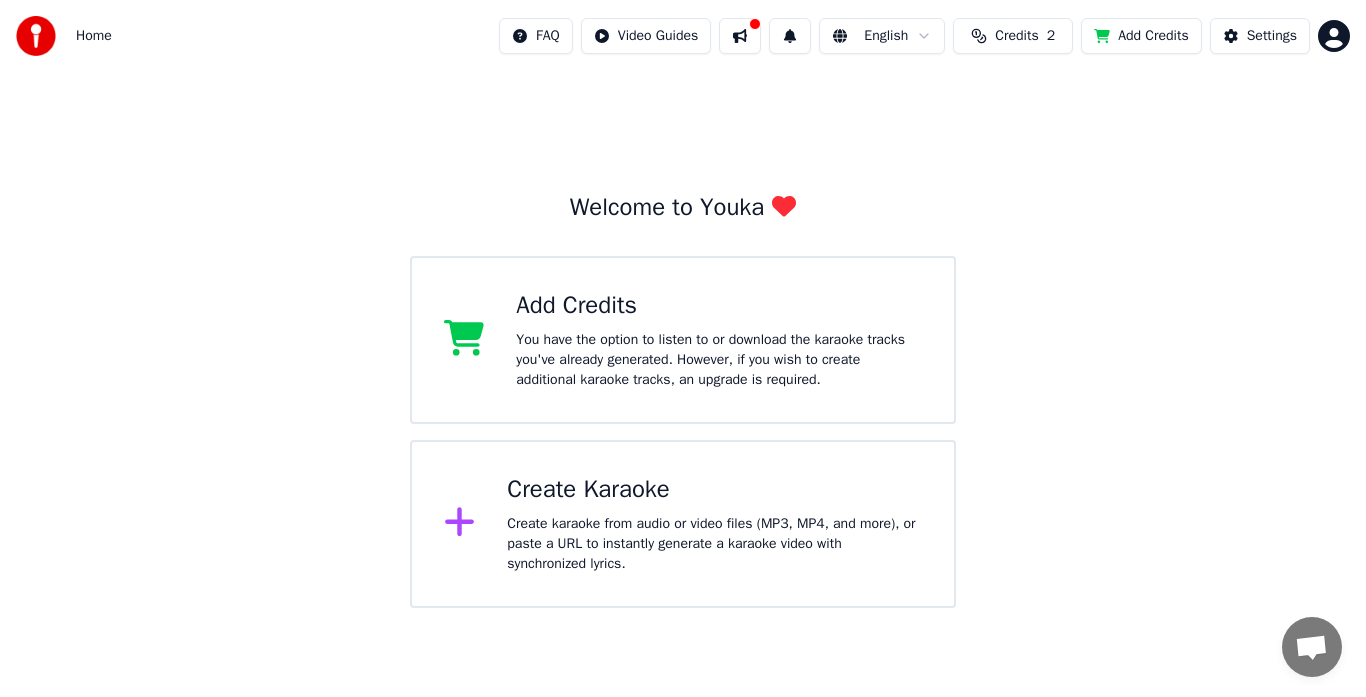 click on "Create Karaoke" at bounding box center (714, 490) 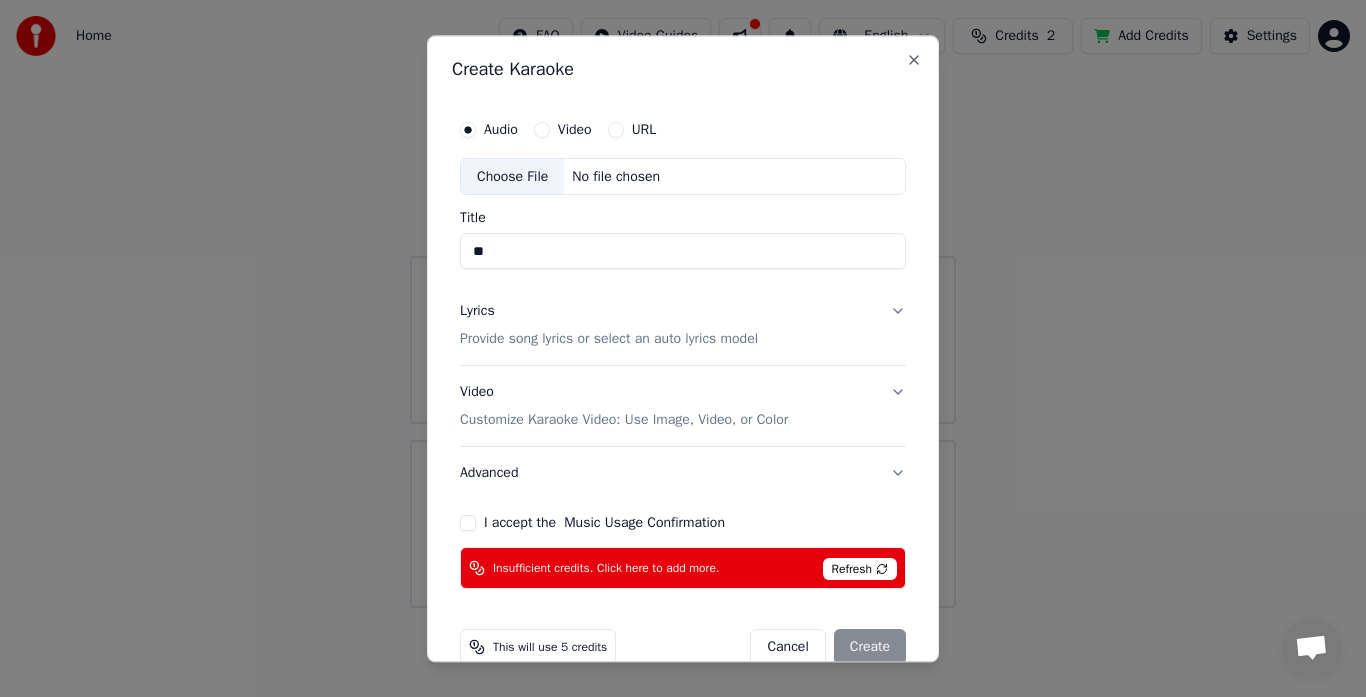 type on "**" 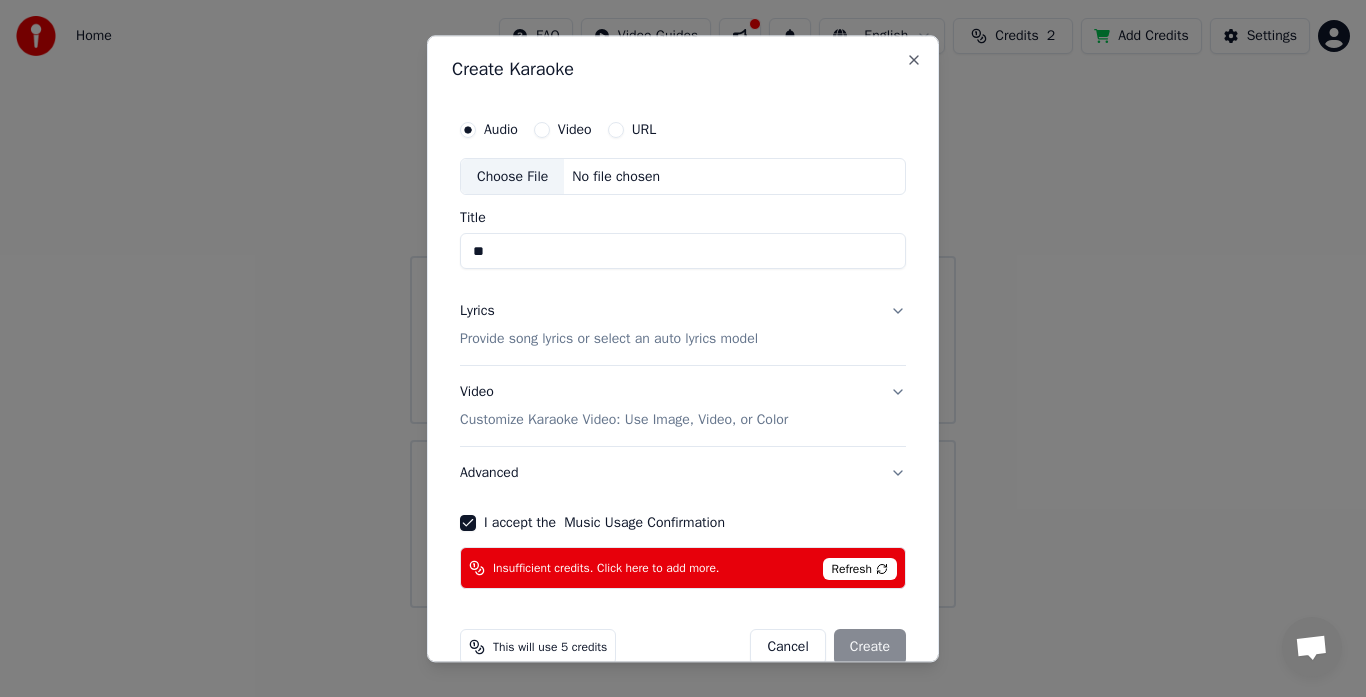 click on "Video" at bounding box center (563, 130) 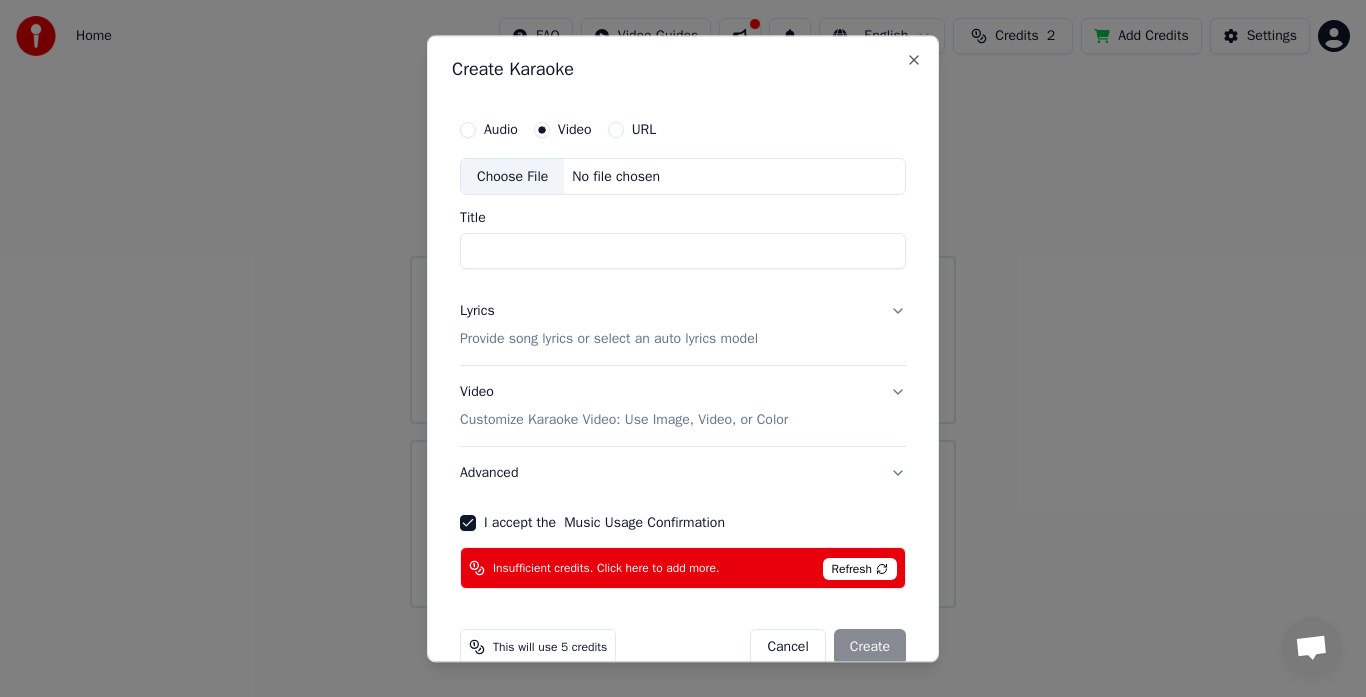click on "Choose File" at bounding box center [512, 177] 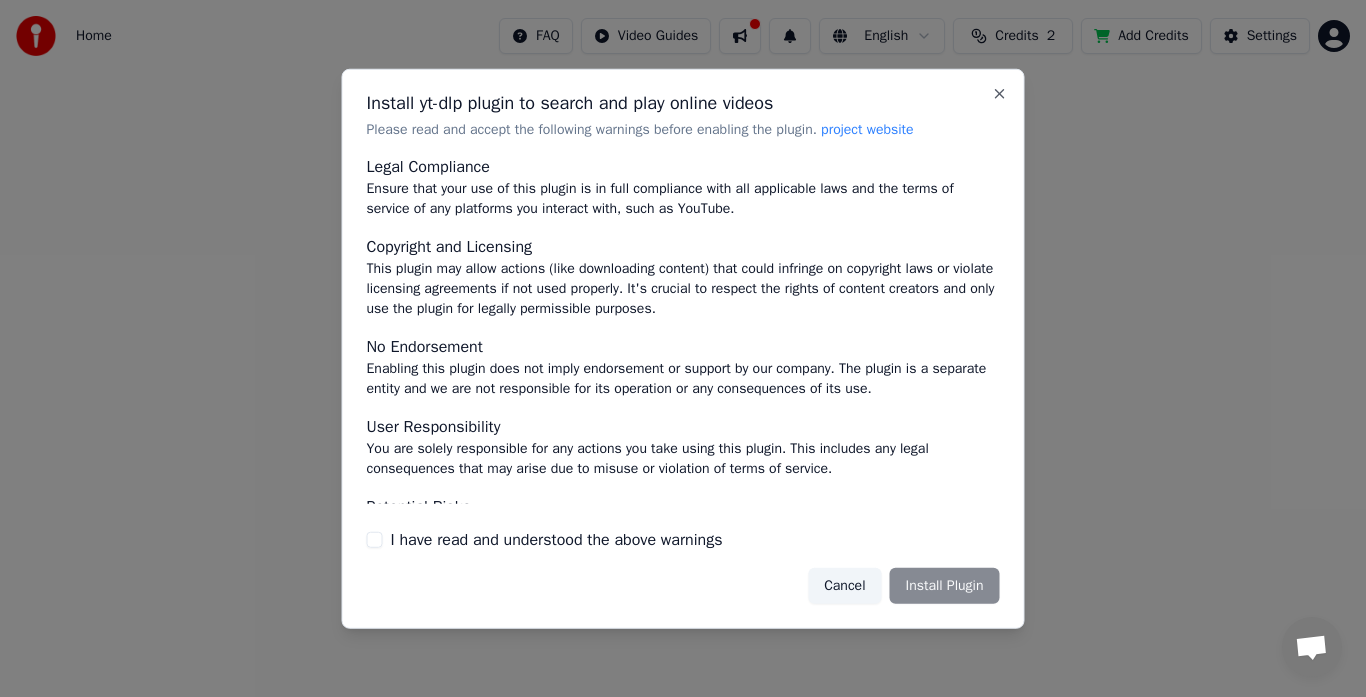 click on "Install yt-dlp plugin to search and play online videos Please read and accept the following warnings before enabling the plugin.   project website Legal Compliance Ensure that your use of this plugin is in full compliance with all applicable laws and the terms of service of any platforms you interact with, such as YouTube. Copyright and Licensing This plugin may allow actions (like downloading content) that could infringe on copyright laws or violate licensing agreements if not used properly. It's crucial to respect the rights of content creators and only use the plugin for legally permissible purposes. No Endorsement Enabling this plugin does not imply endorsement or support by our company. The plugin is a separate entity and we are not responsible for its operation or any consequences of its use. User Responsibility You are solely responsible for any actions you take using this plugin. This includes any legal consequences that may arise due to misuse or violation of terms of service. Potential Risks Cancel" at bounding box center (683, 348) 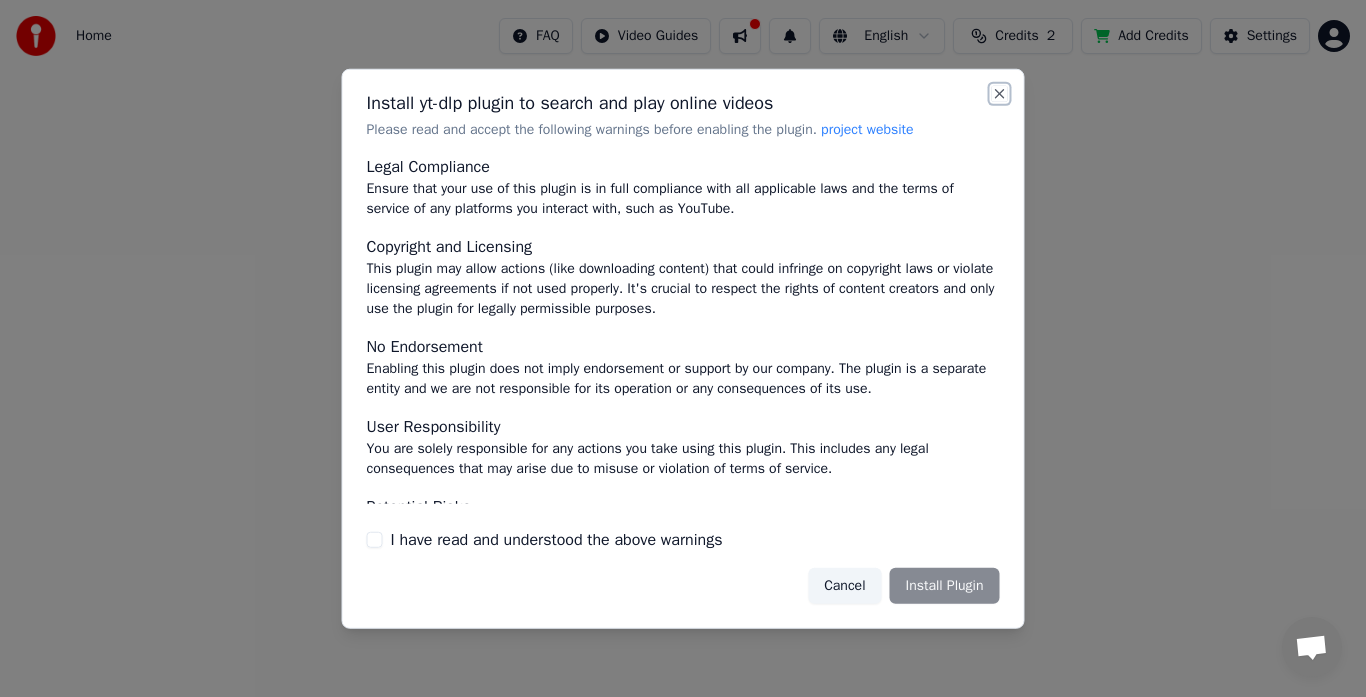 click on "Close" at bounding box center (1000, 93) 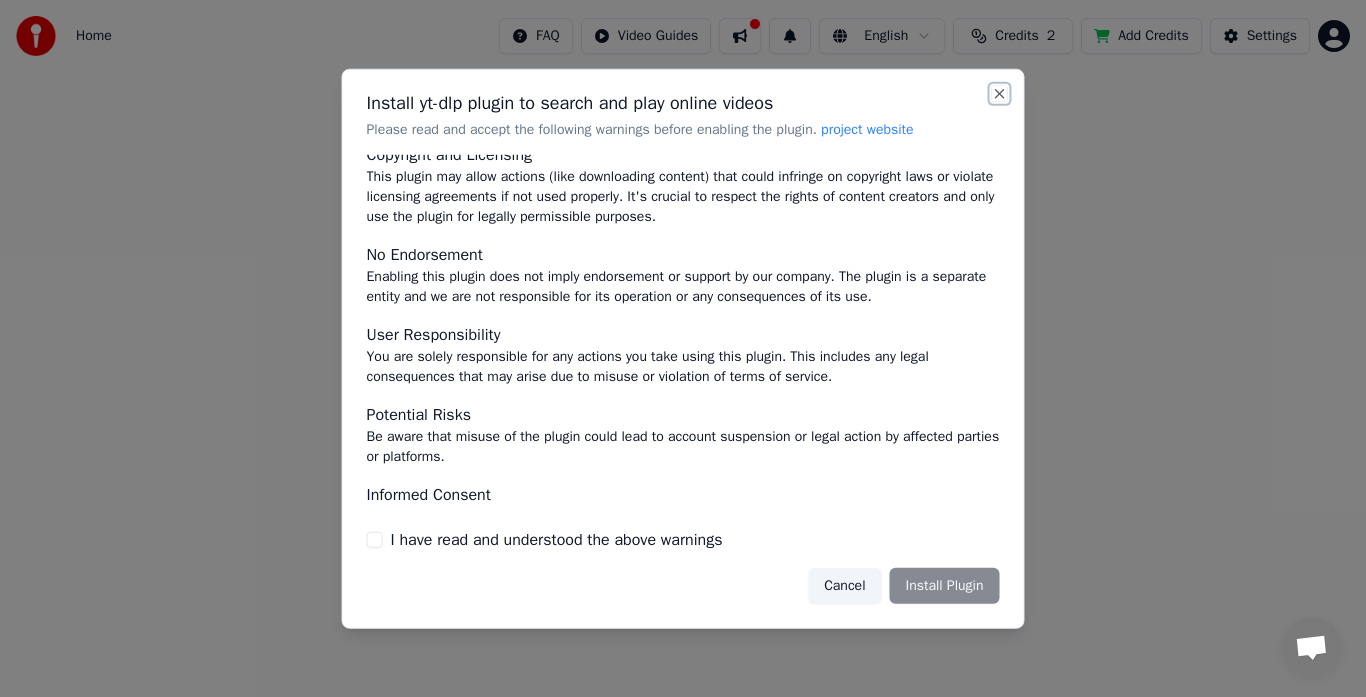 scroll, scrollTop: 135, scrollLeft: 0, axis: vertical 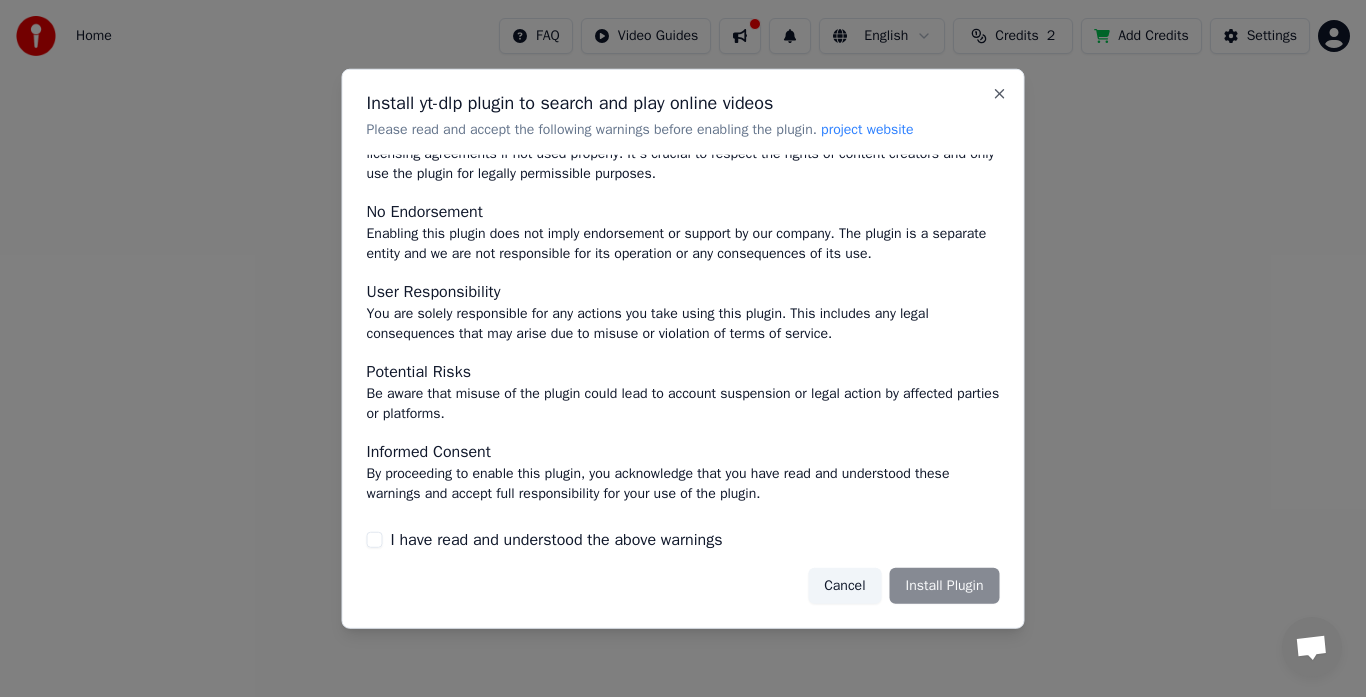 click on "Cancel Install Plugin" at bounding box center [903, 586] 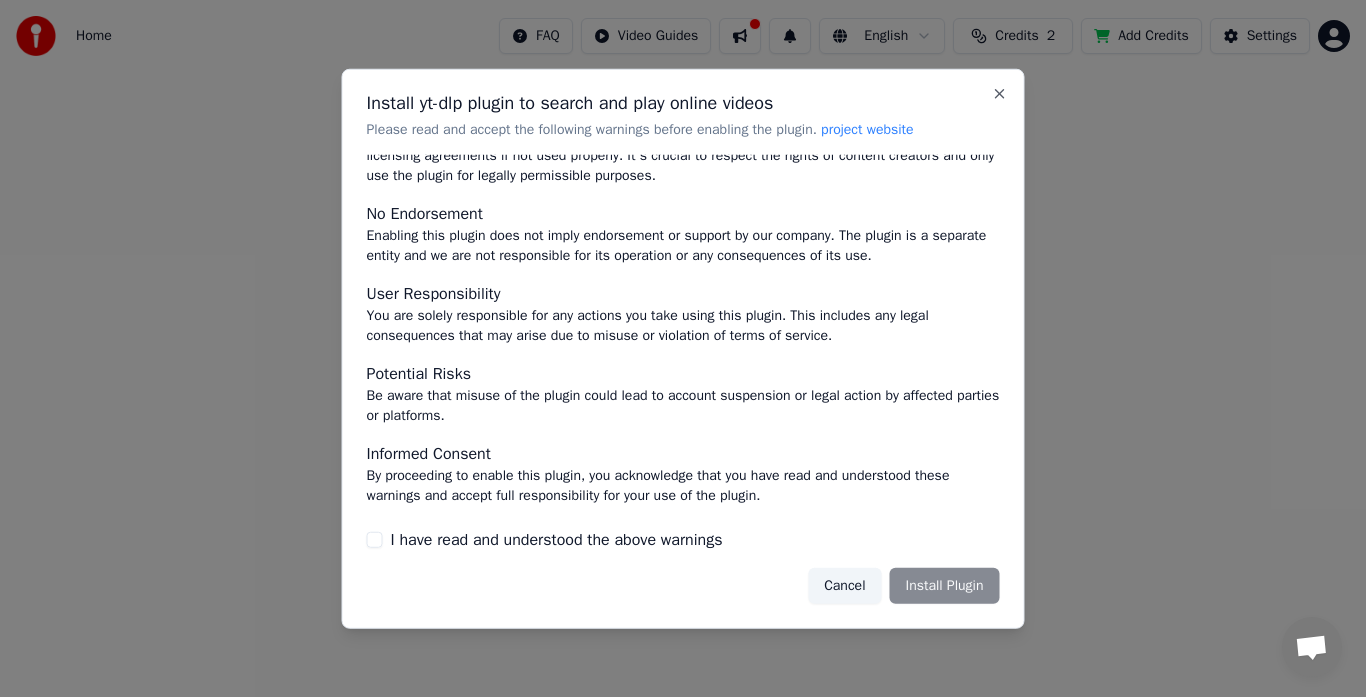 scroll, scrollTop: 135, scrollLeft: 0, axis: vertical 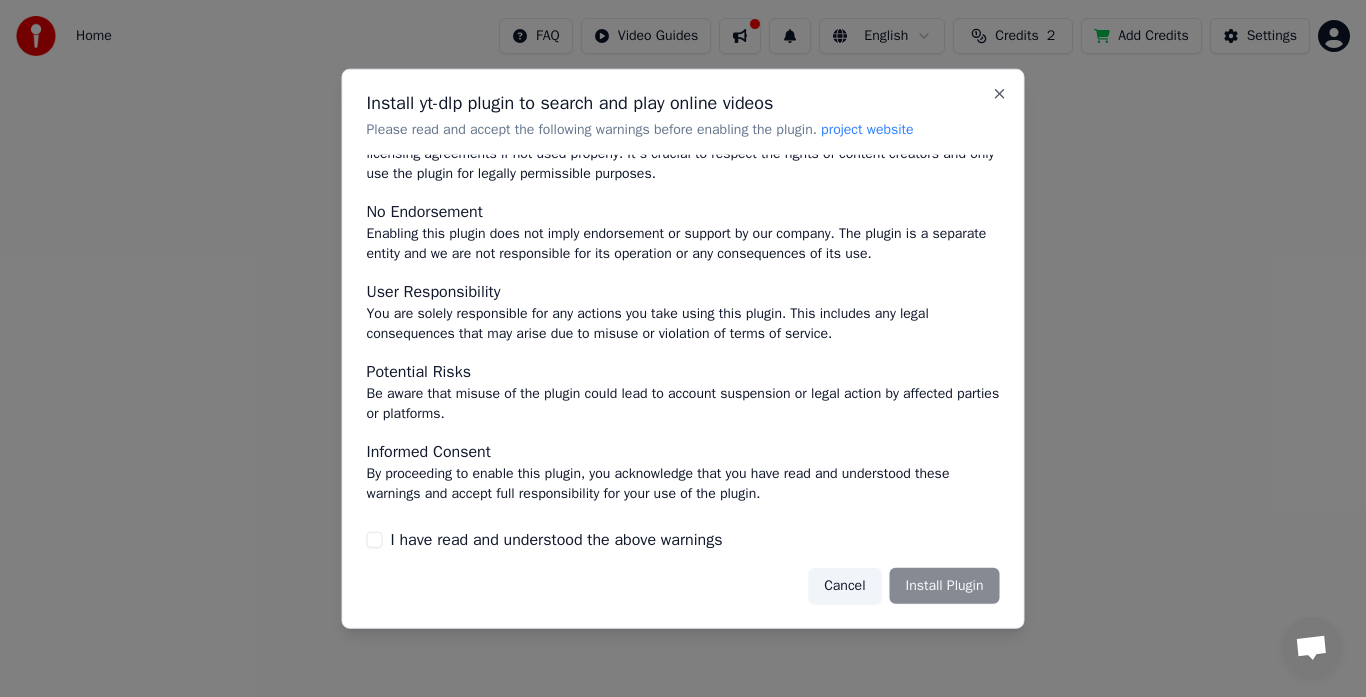 click on "Install yt-dlp plugin to search and play online videos Please read and accept the following warnings before enabling the plugin.   project website Legal Compliance Ensure that your use of this plugin is in full compliance with all applicable laws and the terms of service of any platforms you interact with, such as YouTube. Copyright and Licensing This plugin may allow actions (like downloading content) that could infringe on copyright laws or violate licensing agreements if not used properly. It's crucial to respect the rights of content creators and only use the plugin for legally permissible purposes. No Endorsement Enabling this plugin does not imply endorsement or support by our company. The plugin is a separate entity and we are not responsible for its operation or any consequences of its use. User Responsibility You are solely responsible for any actions you take using this plugin. This includes any legal consequences that may arise due to misuse or violation of terms of service. Potential Risks Cancel" at bounding box center (683, 348) 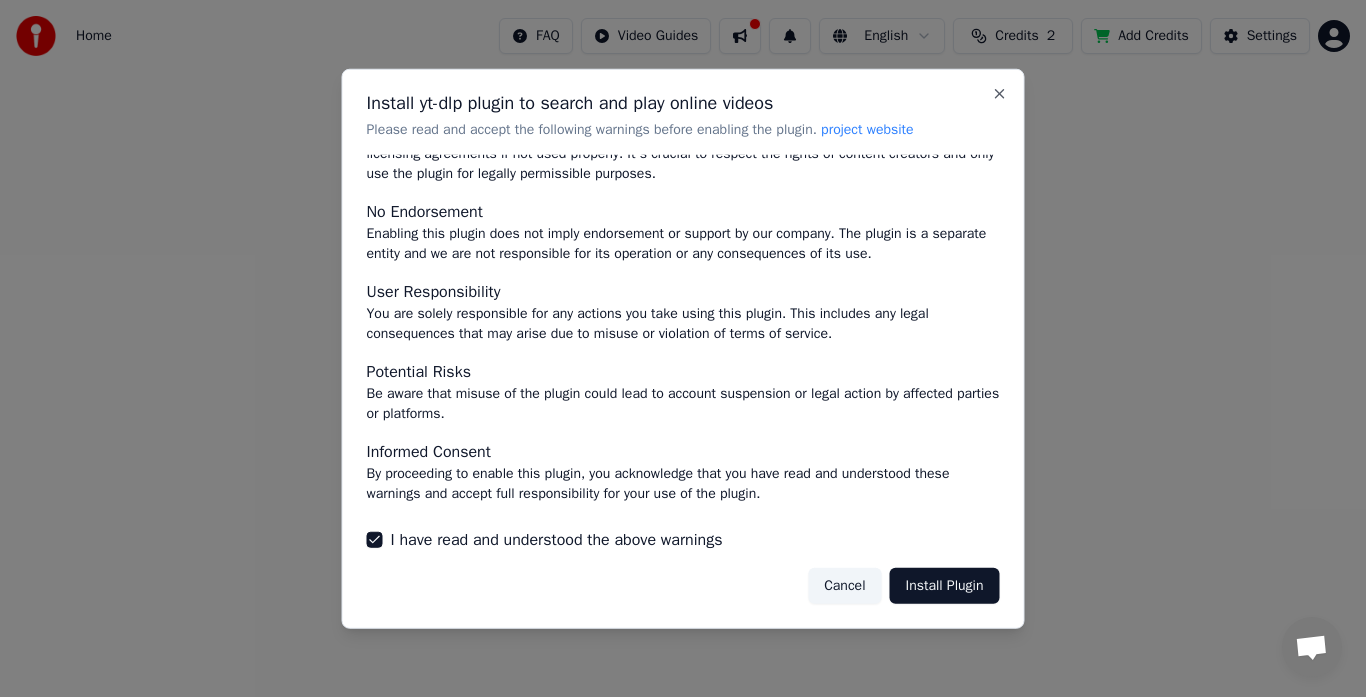 click on "Install Plugin" at bounding box center (945, 586) 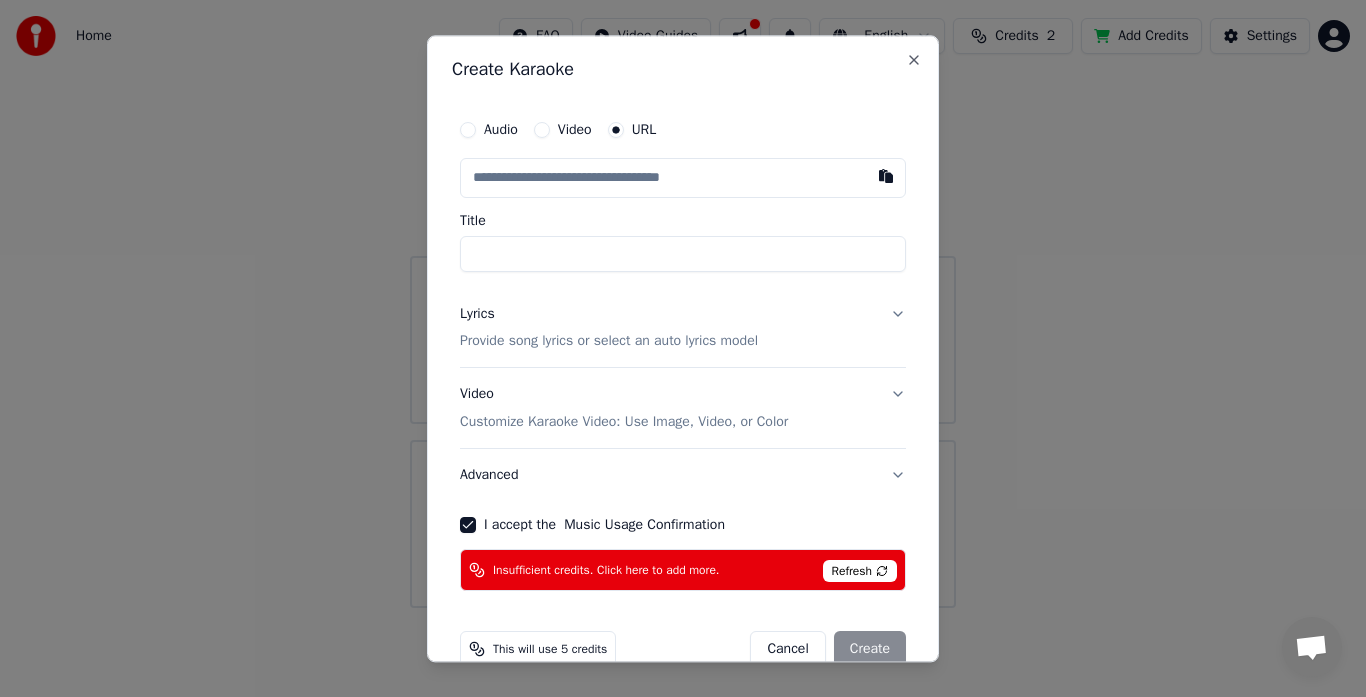 click at bounding box center [683, 178] 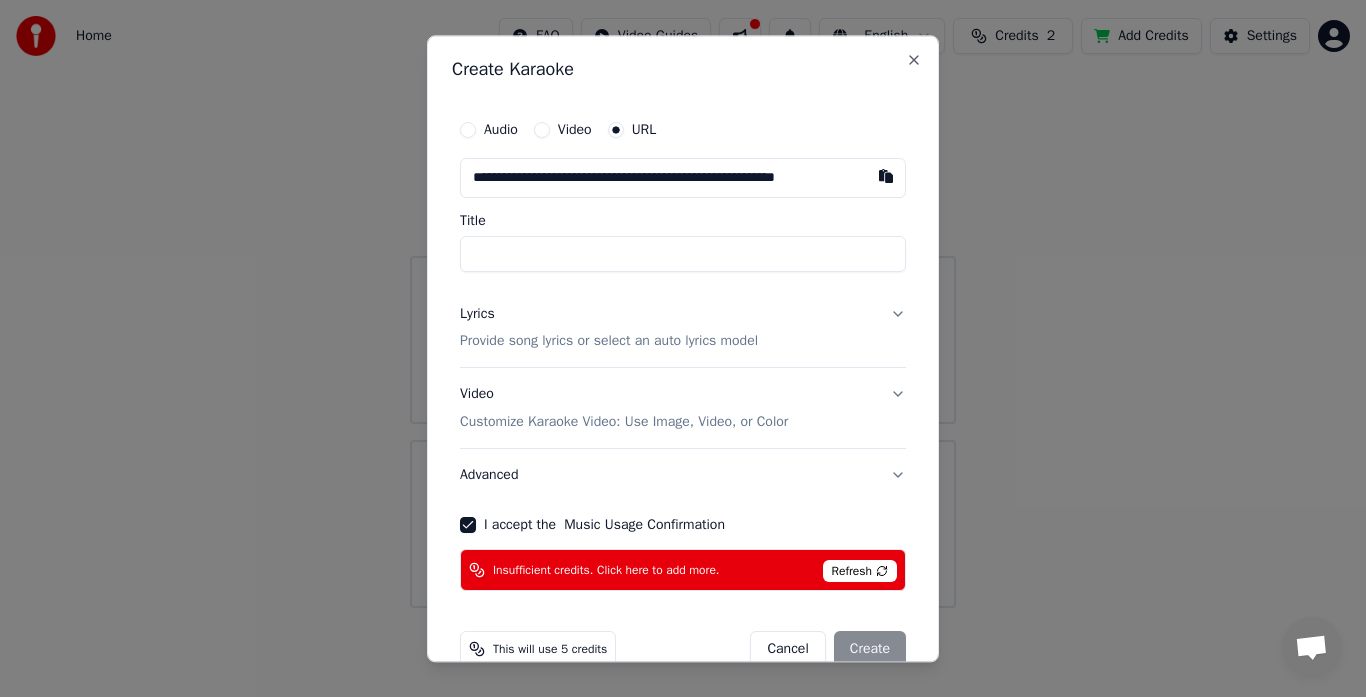 scroll, scrollTop: 0, scrollLeft: 28, axis: horizontal 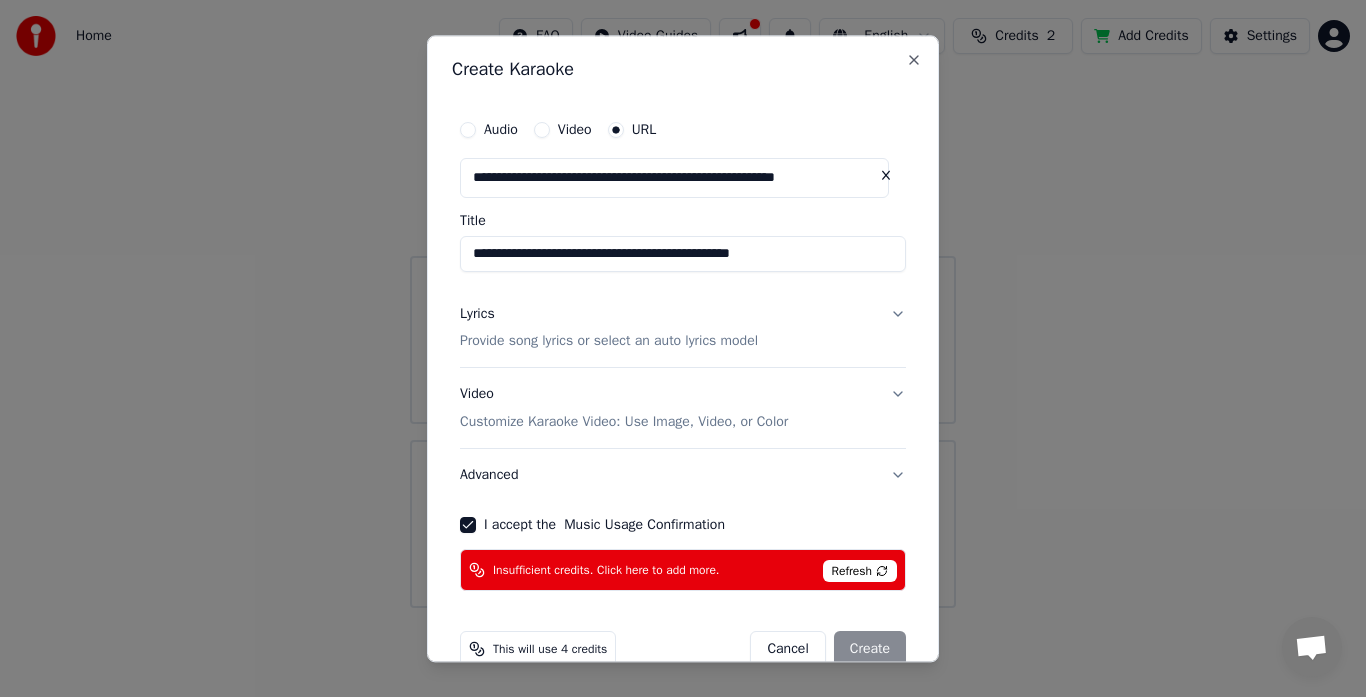 type on "**********" 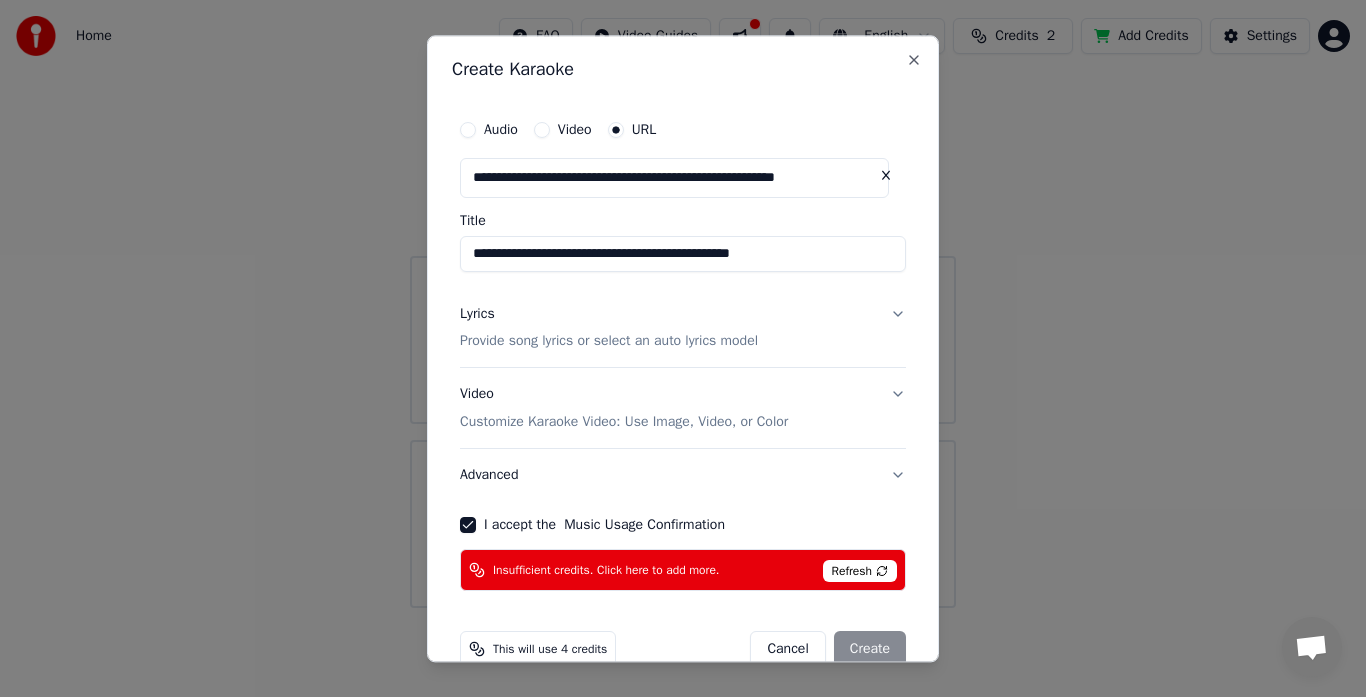 type on "**********" 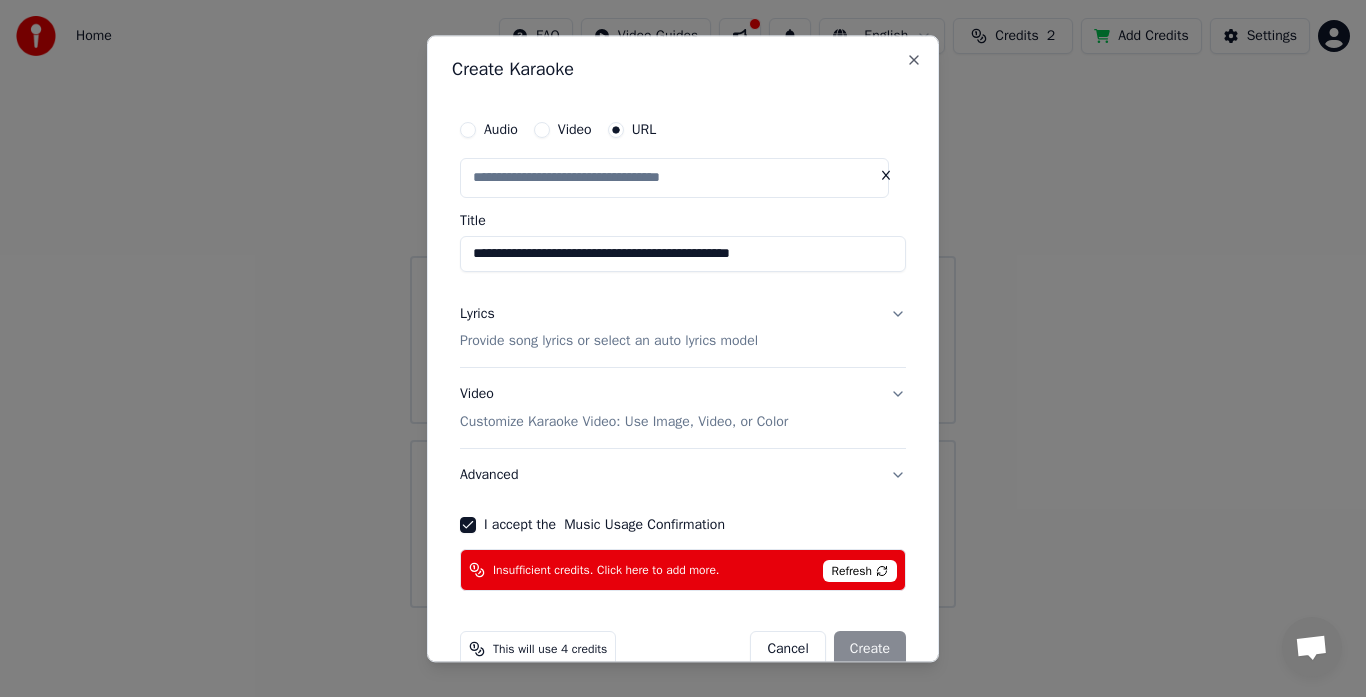 scroll, scrollTop: 0, scrollLeft: 0, axis: both 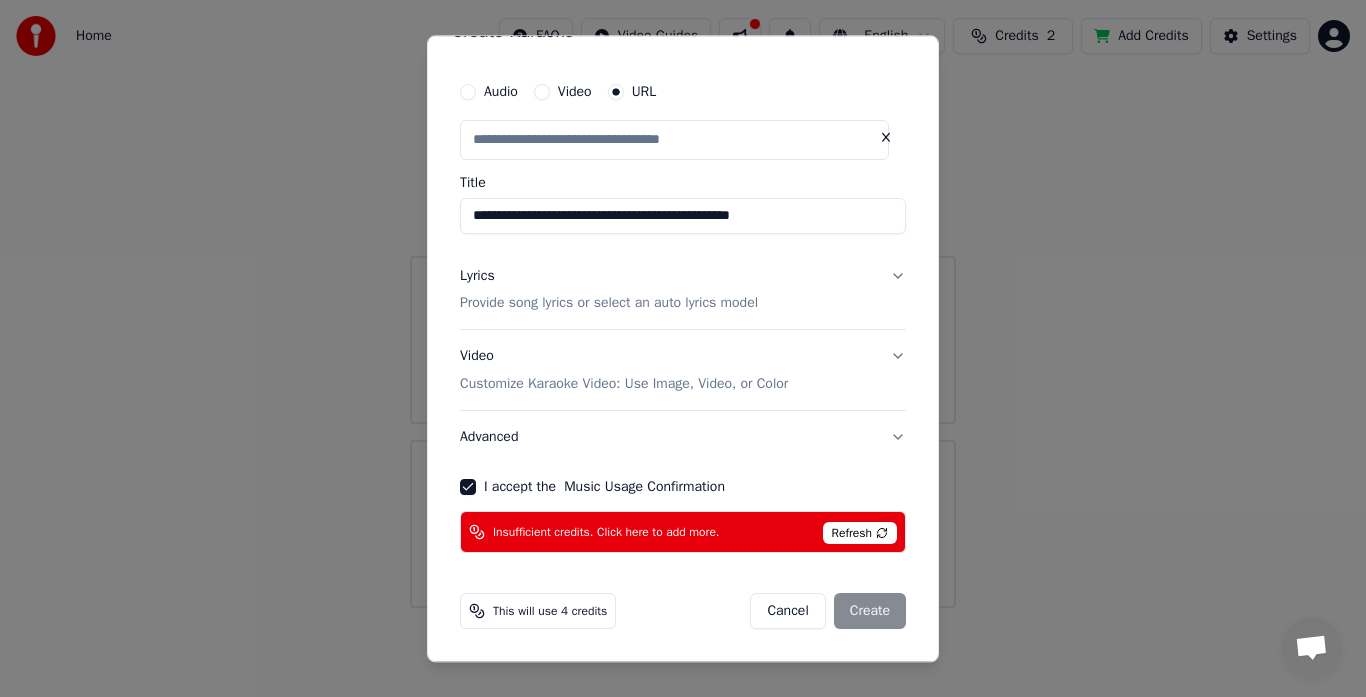 click on "Lyrics Provide song lyrics or select an auto lyrics model" at bounding box center (683, 290) 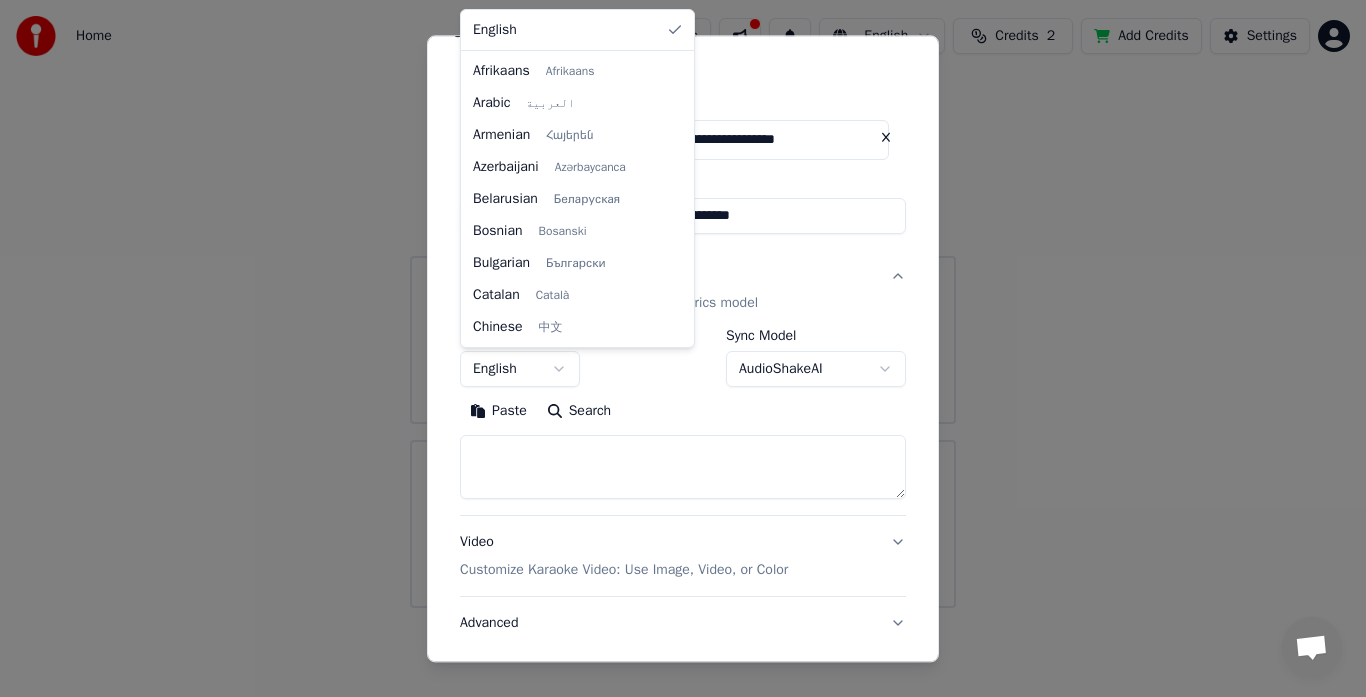 click on "**********" at bounding box center (683, 304) 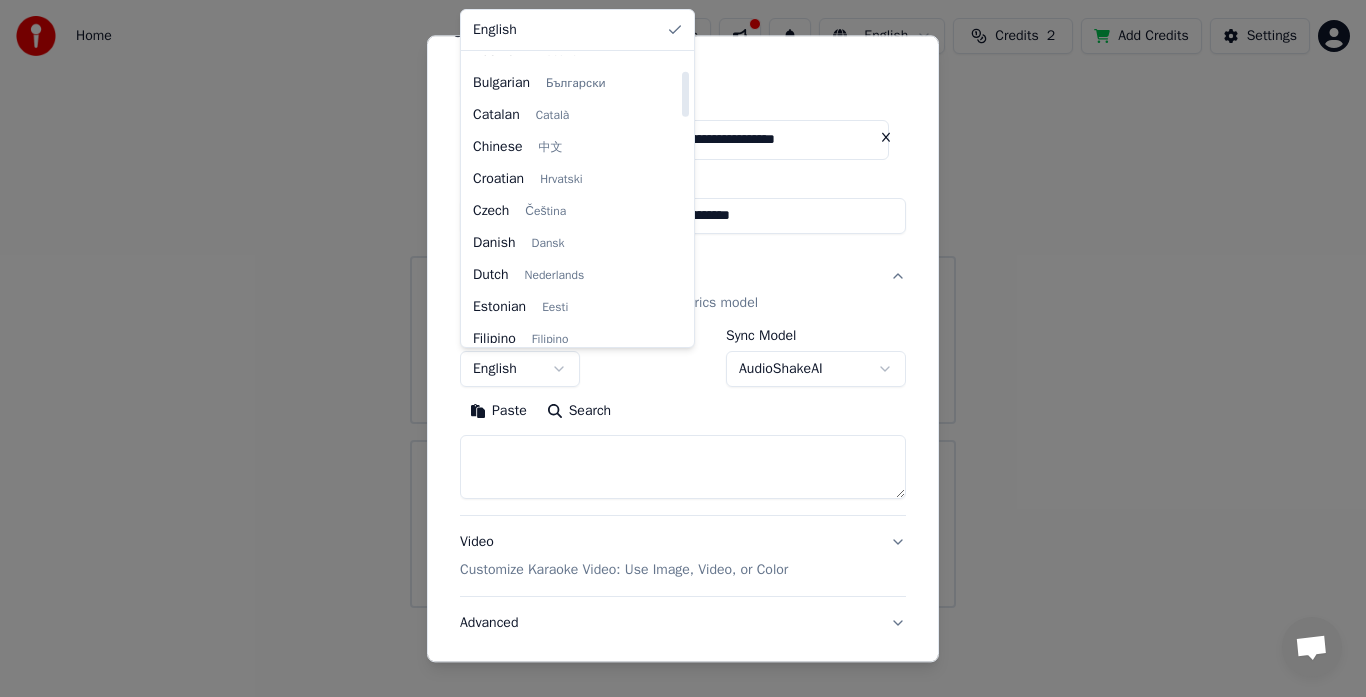 scroll, scrollTop: 100, scrollLeft: 0, axis: vertical 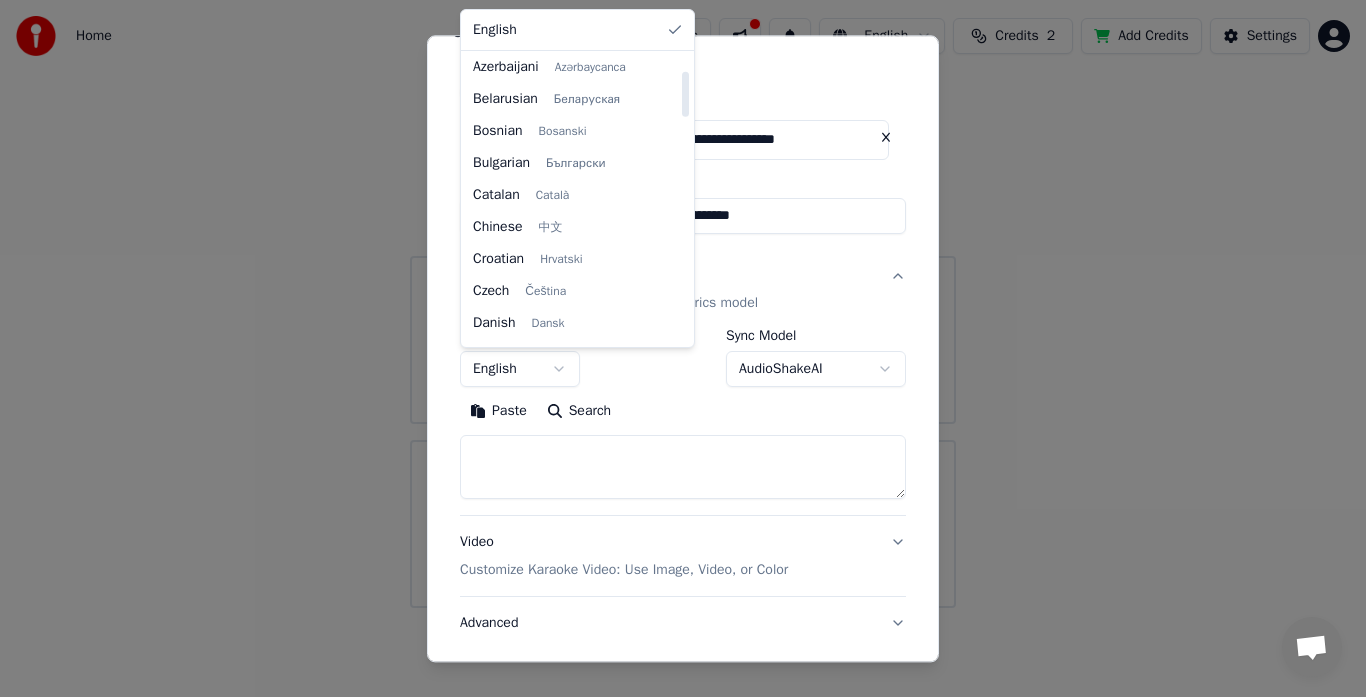 select on "**" 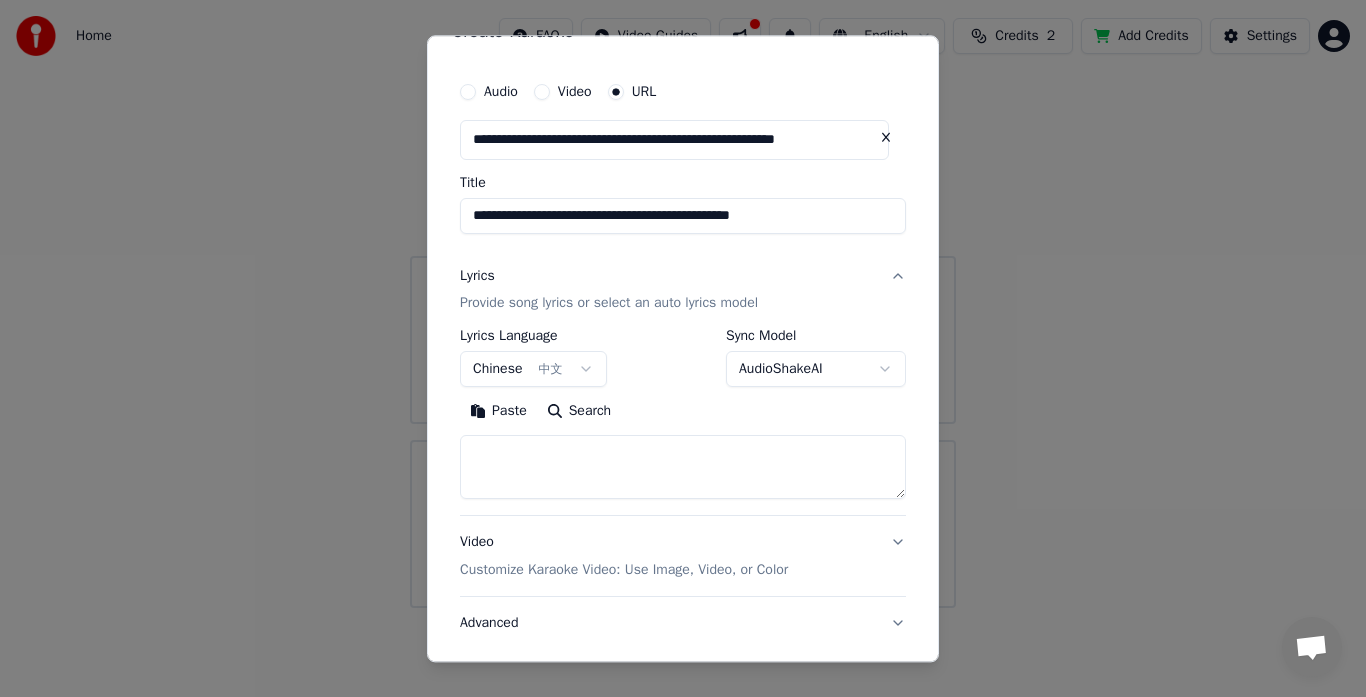 click on "**********" at bounding box center (683, 304) 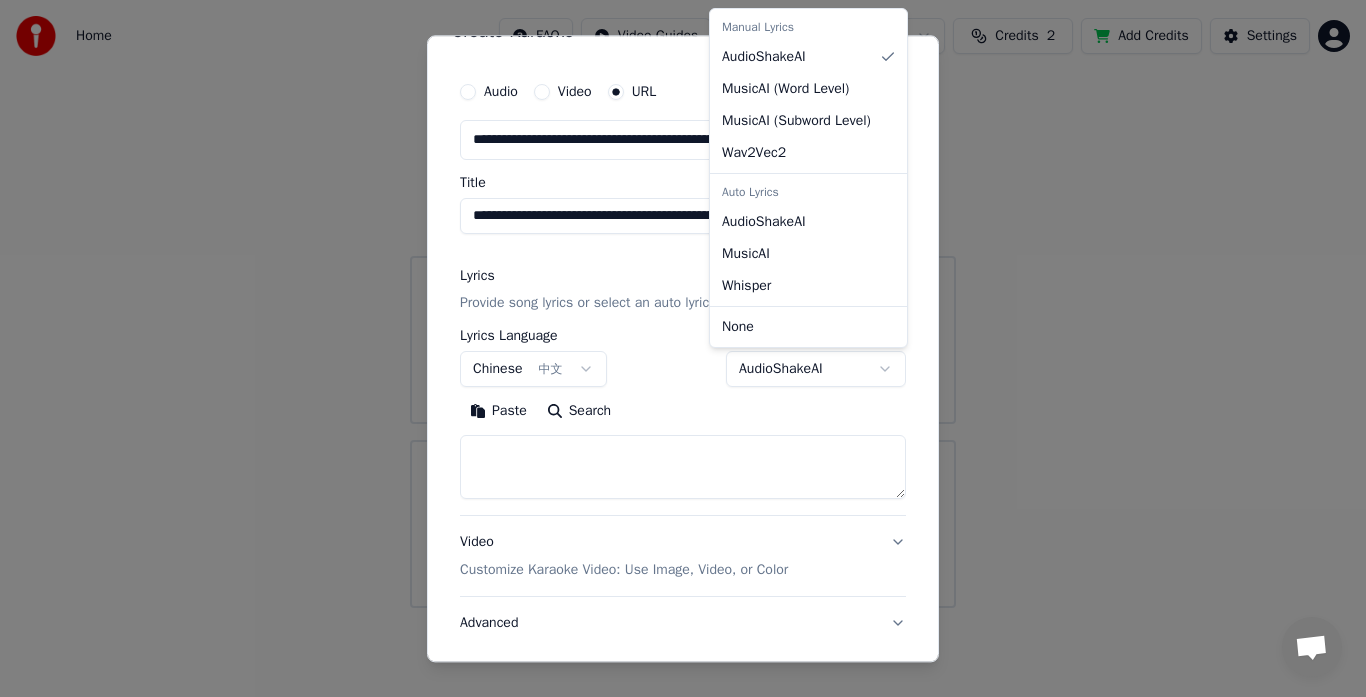 select on "**********" 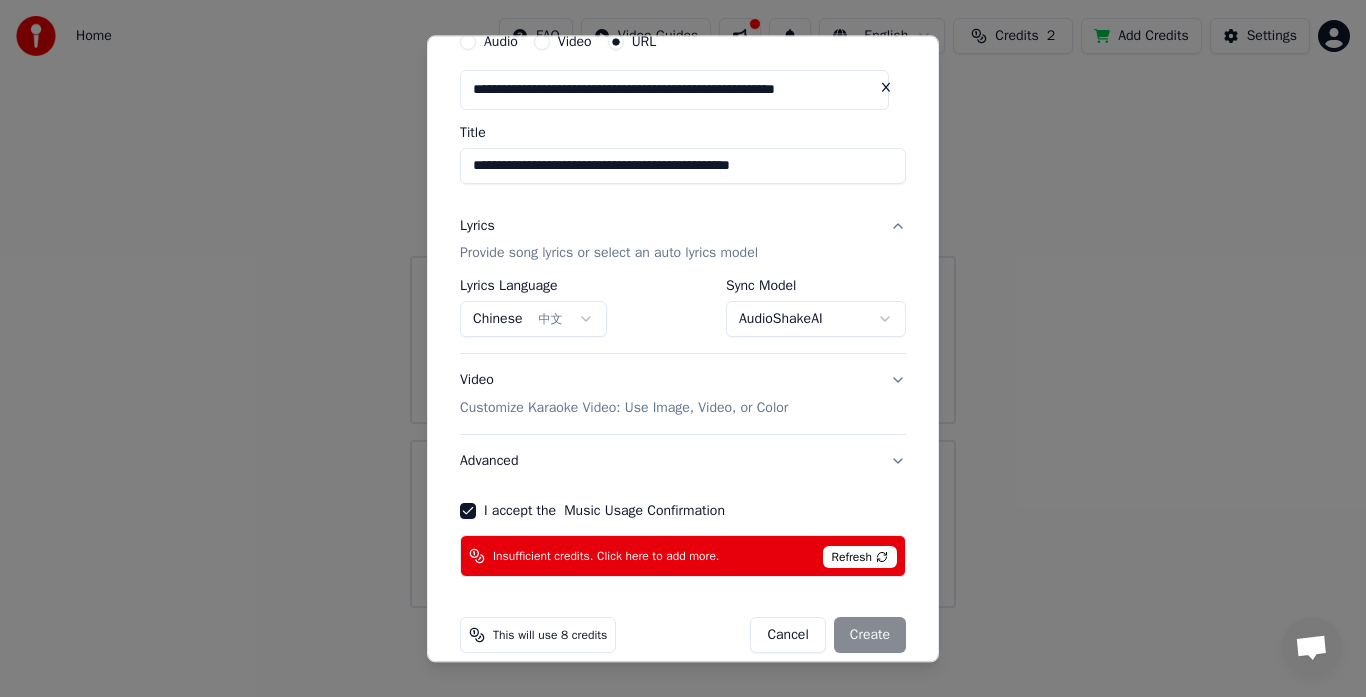 scroll, scrollTop: 112, scrollLeft: 0, axis: vertical 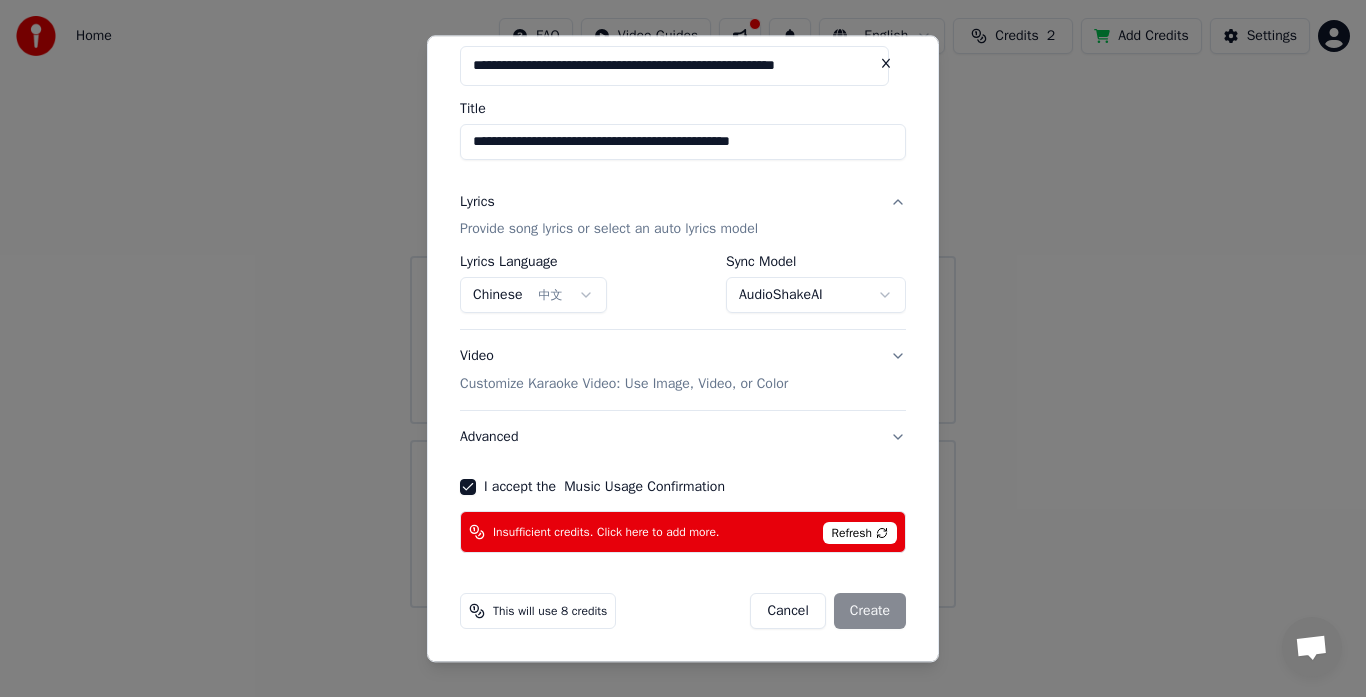 click on "Cancel Create" at bounding box center (828, 612) 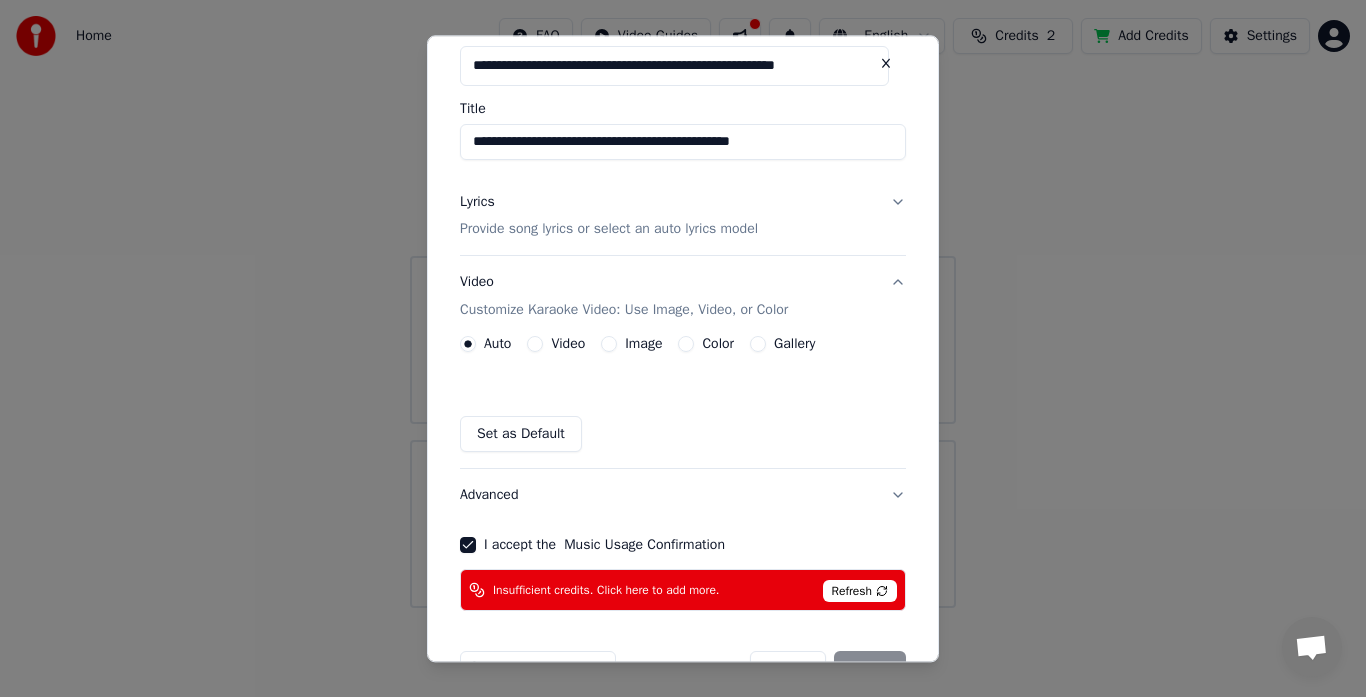 click on "Video" at bounding box center [535, 345] 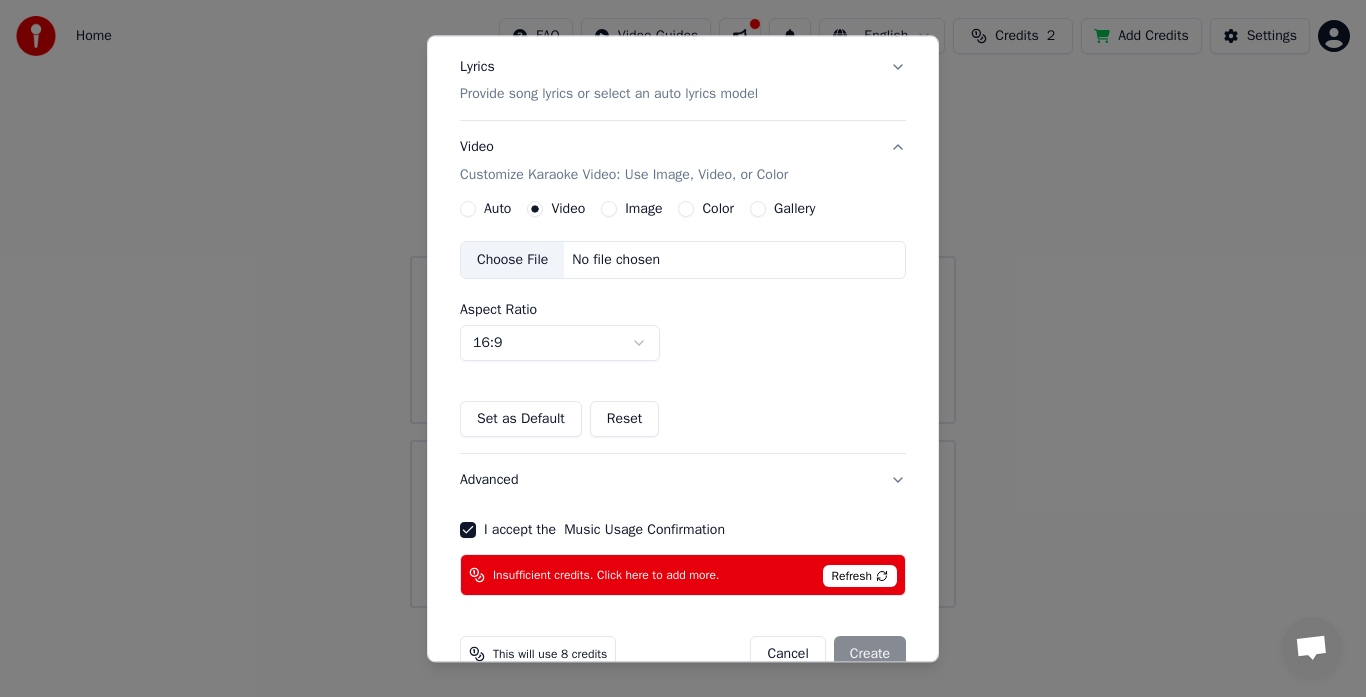 scroll, scrollTop: 290, scrollLeft: 0, axis: vertical 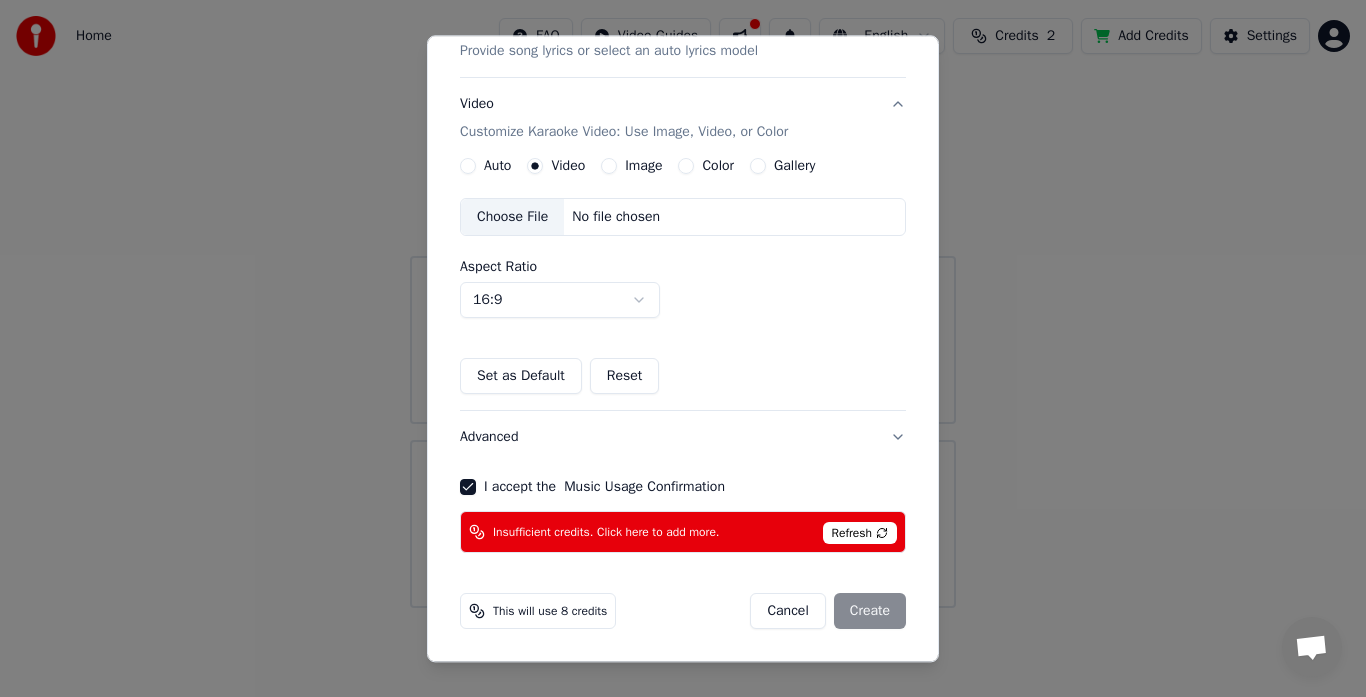 click on "Advanced" at bounding box center [683, 438] 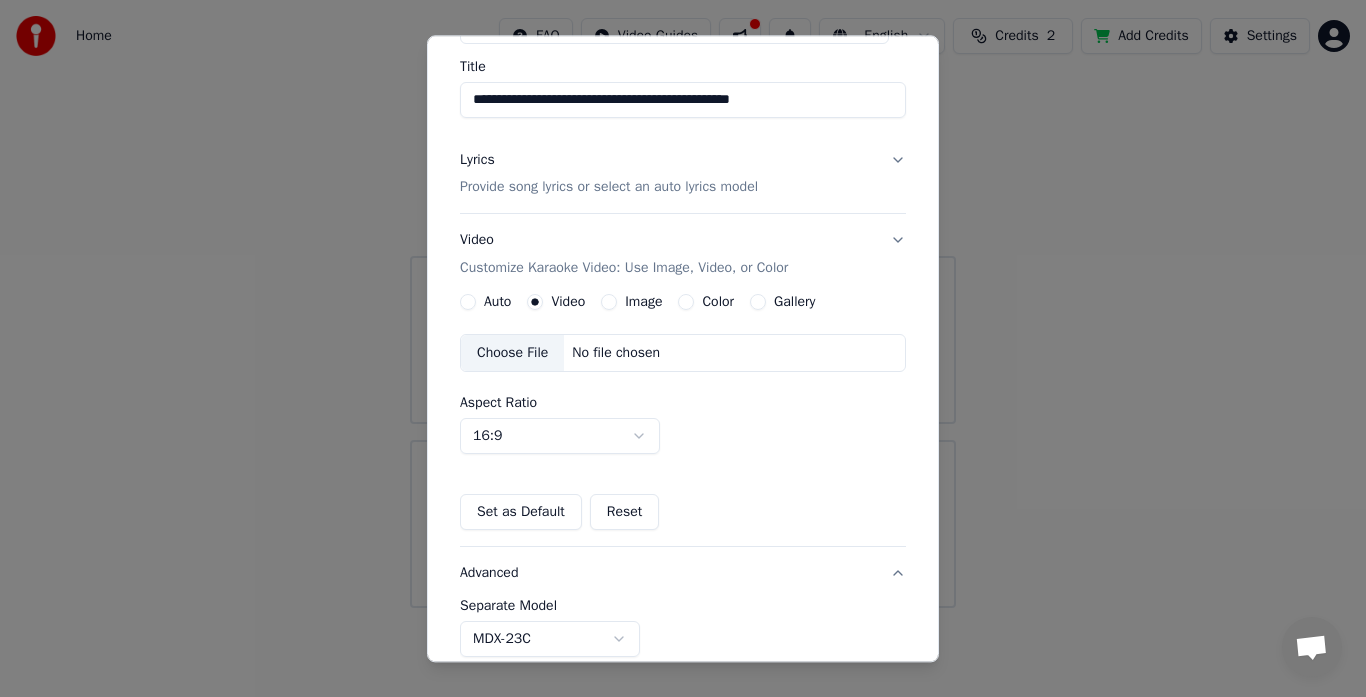 scroll, scrollTop: 113, scrollLeft: 0, axis: vertical 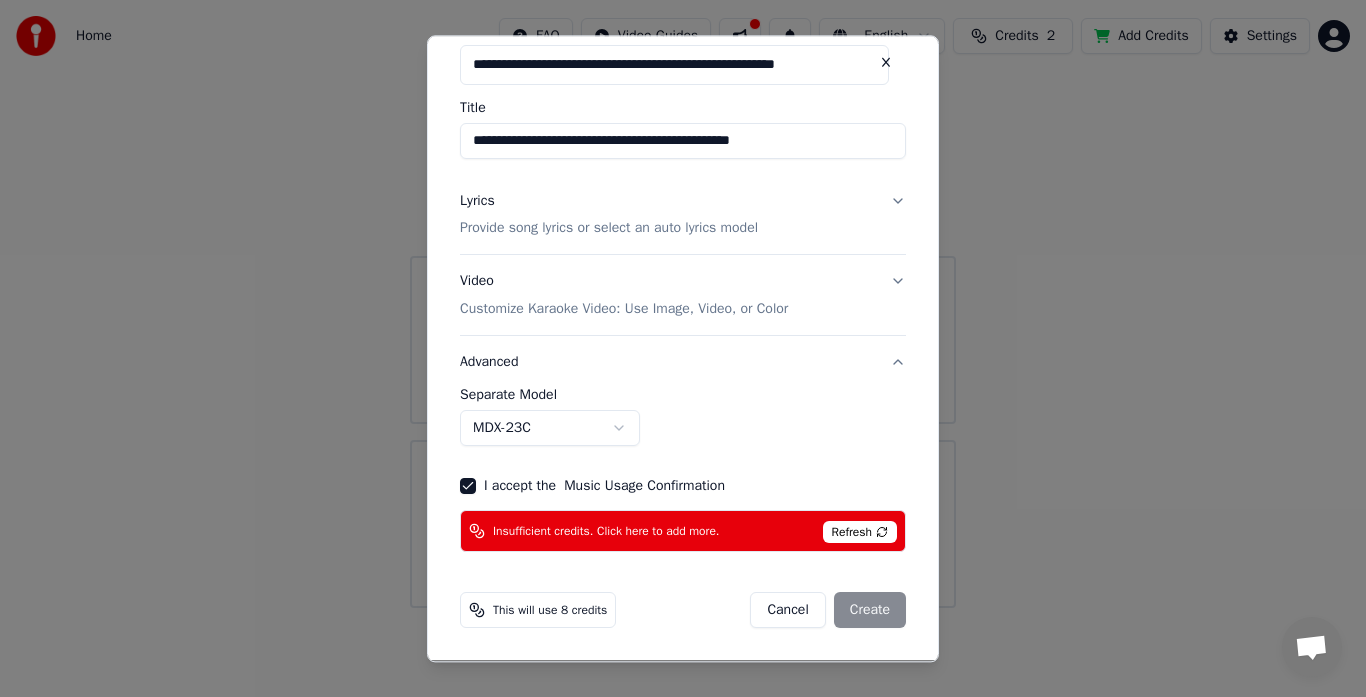 click on "**********" at bounding box center (683, 304) 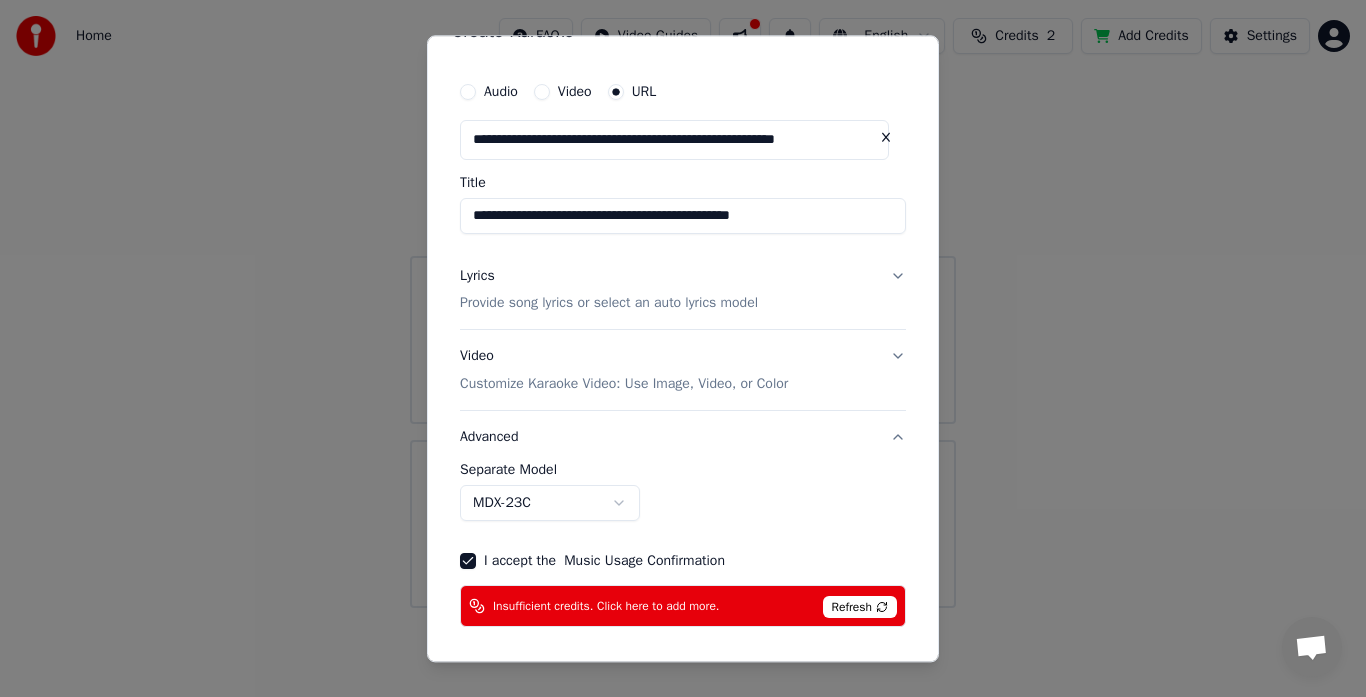 scroll, scrollTop: 0, scrollLeft: 0, axis: both 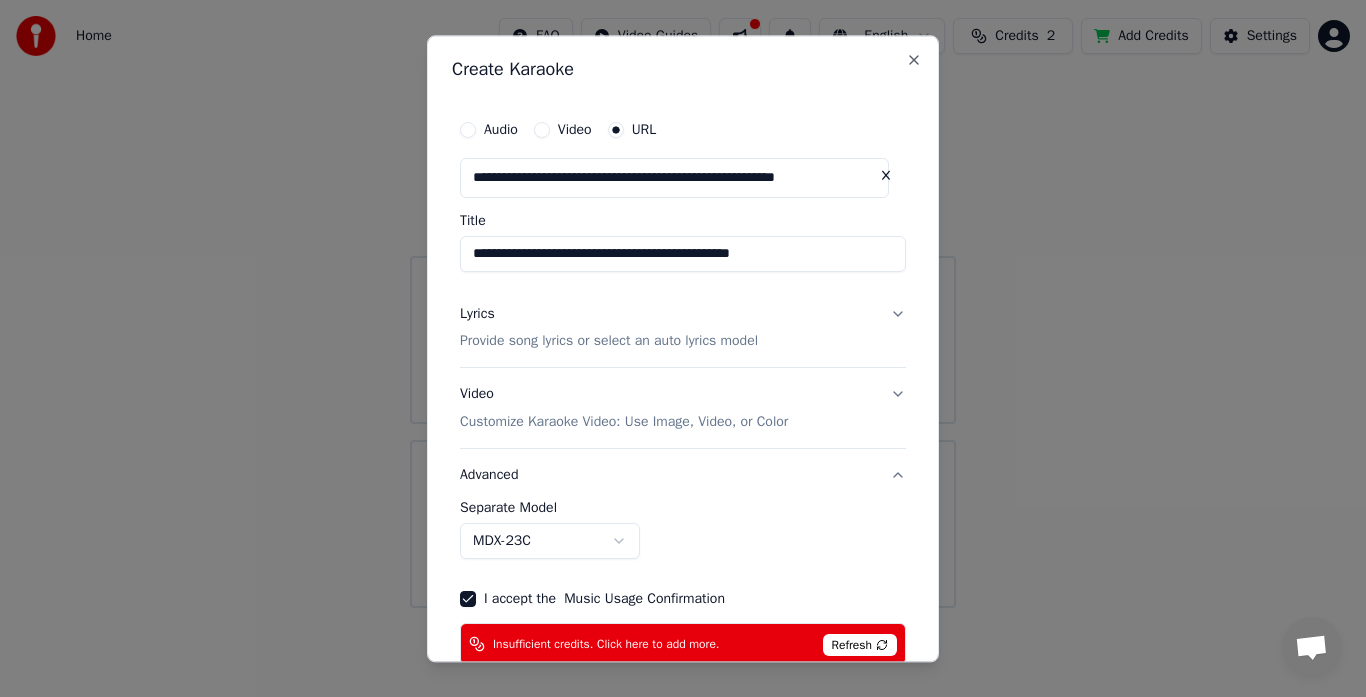 click on "Lyrics Provide song lyrics or select an auto lyrics model" at bounding box center (683, 328) 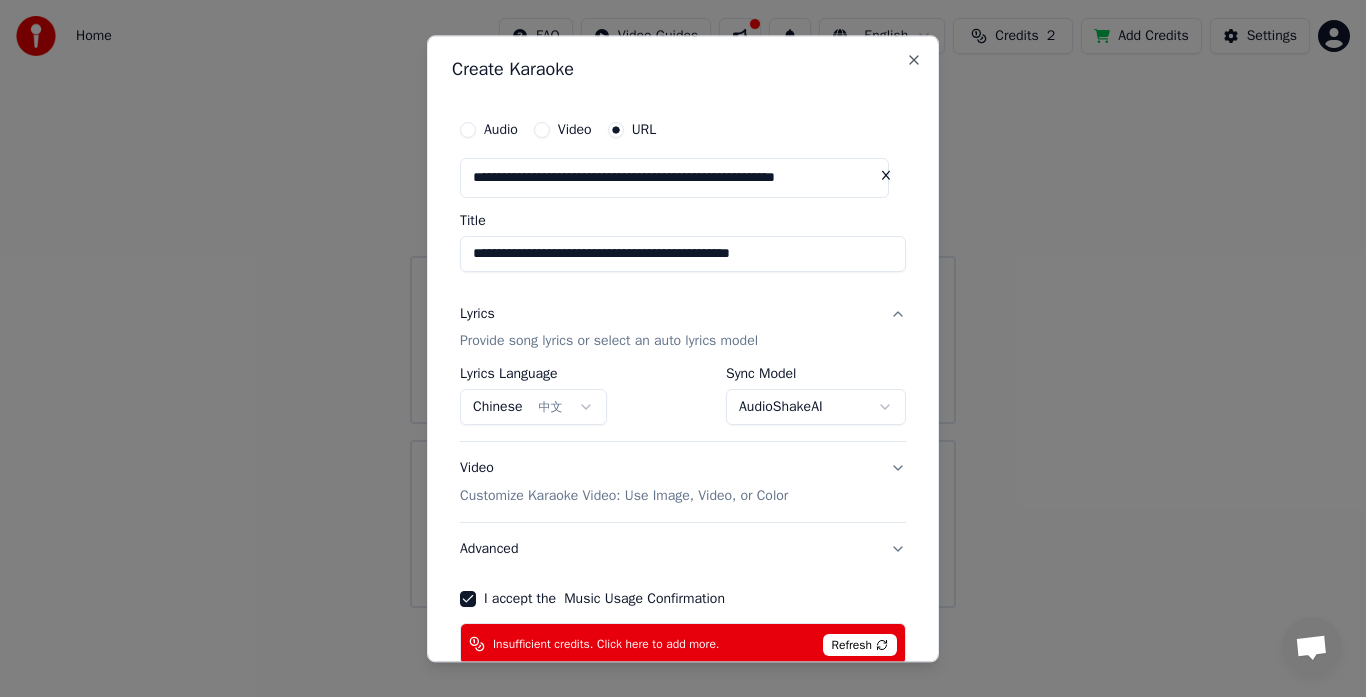 click on "Lyrics Provide song lyrics or select an auto lyrics model" at bounding box center [683, 328] 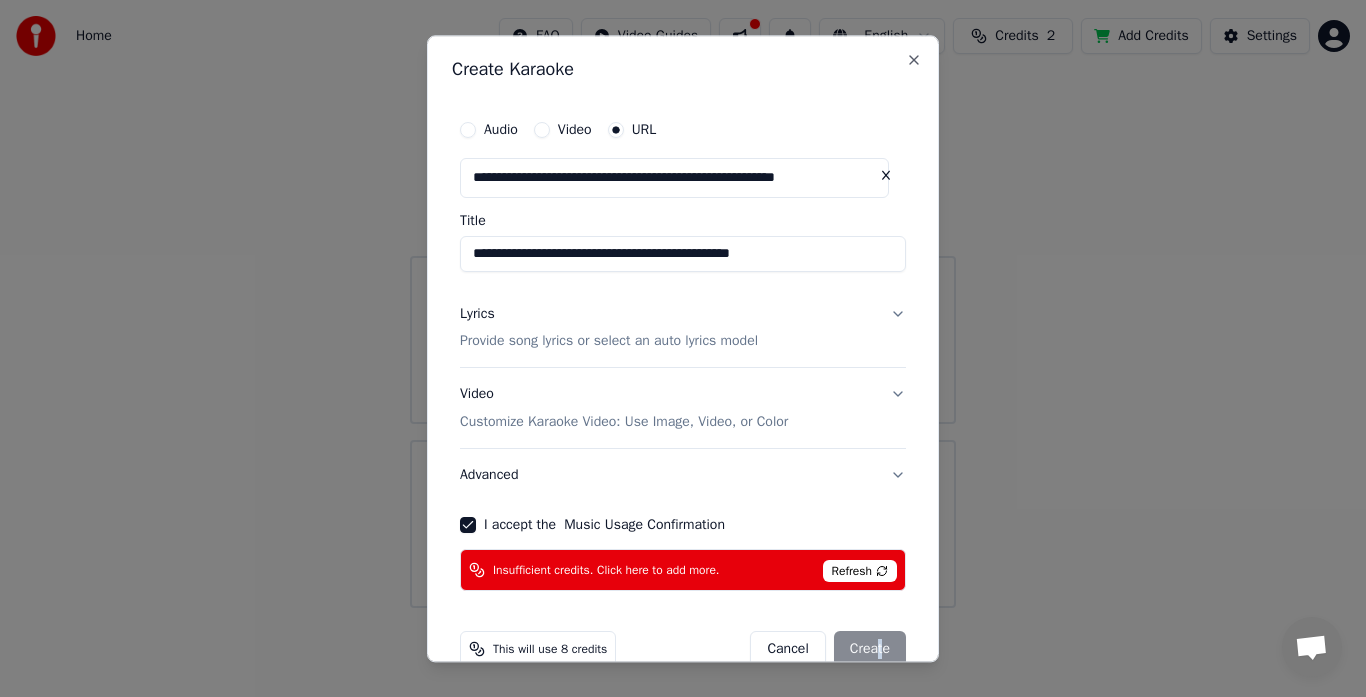 click on "Video Customize Karaoke Video: Use Image, Video, or Color" at bounding box center (683, 409) 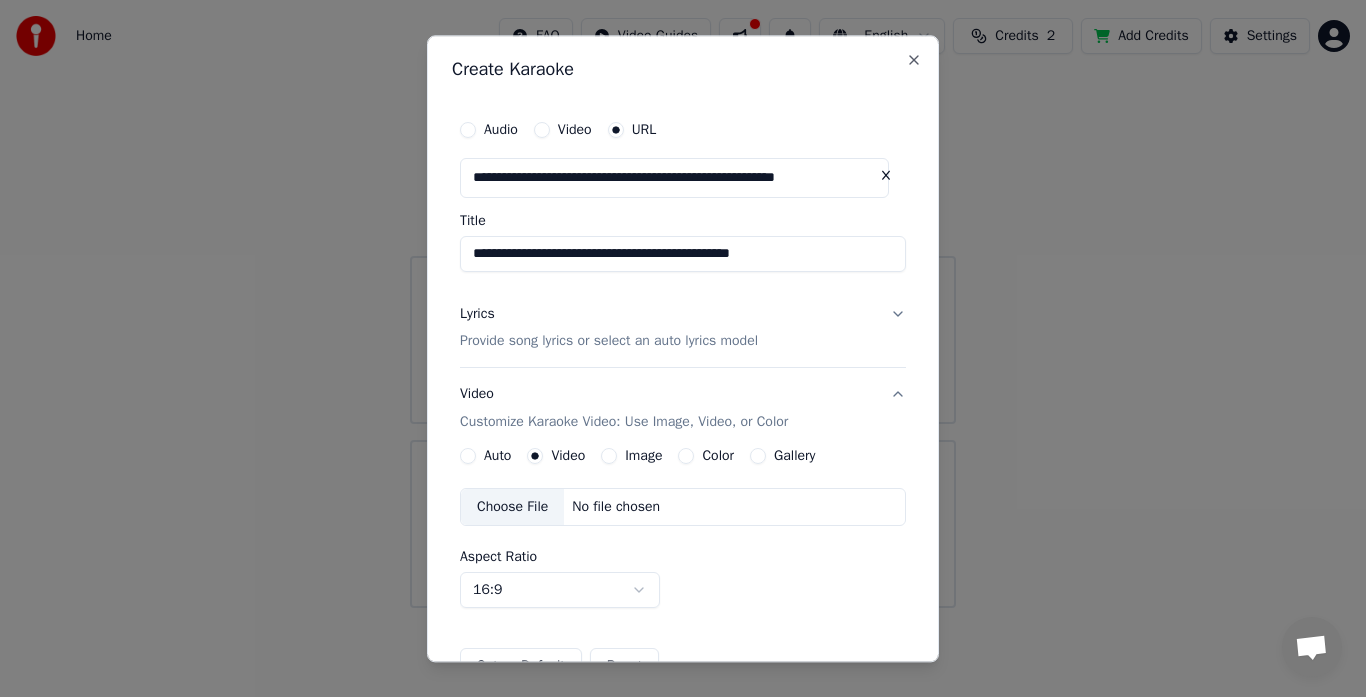 click on "Auto" at bounding box center (485, 457) 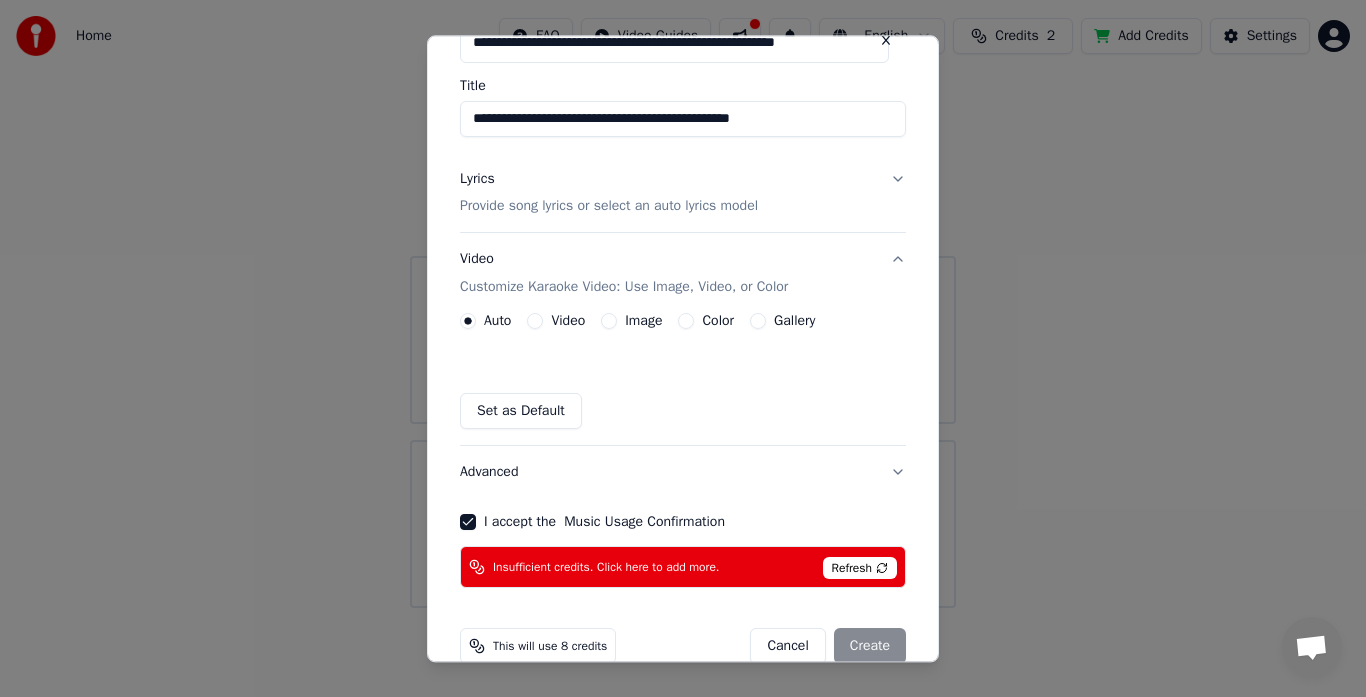 scroll, scrollTop: 141, scrollLeft: 0, axis: vertical 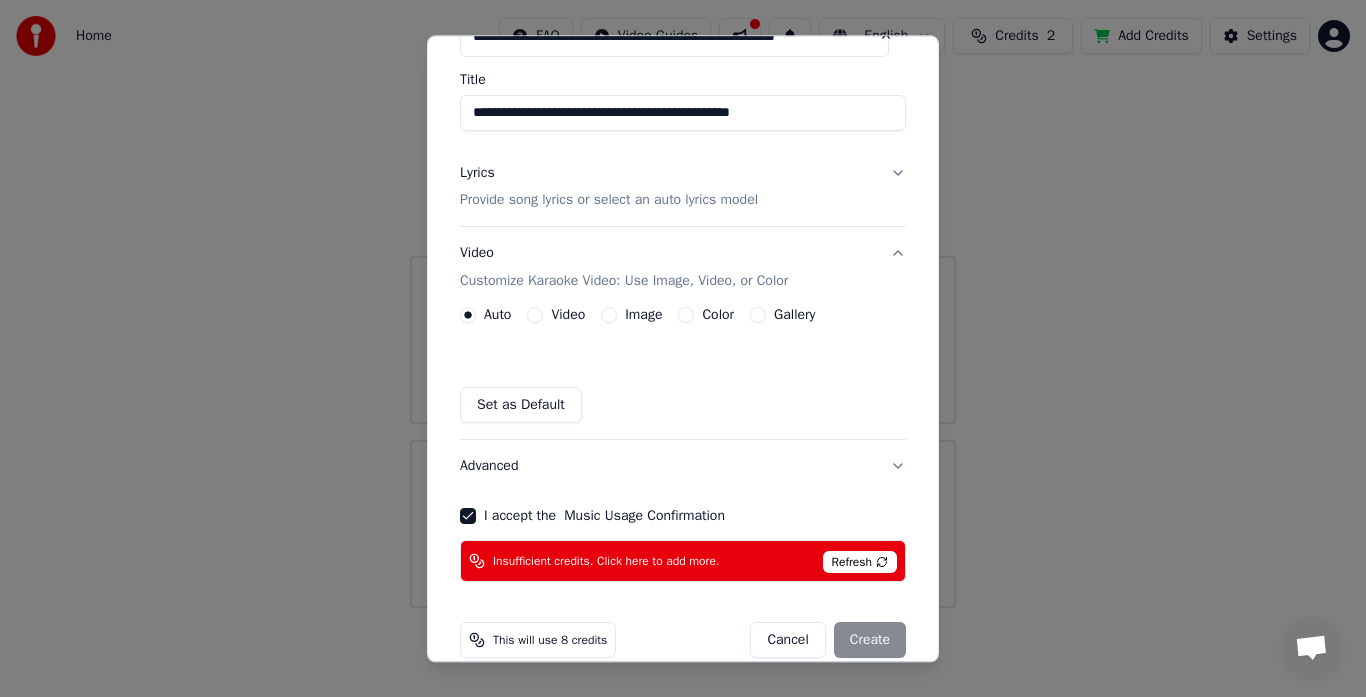 click on "Set as Default" at bounding box center (521, 406) 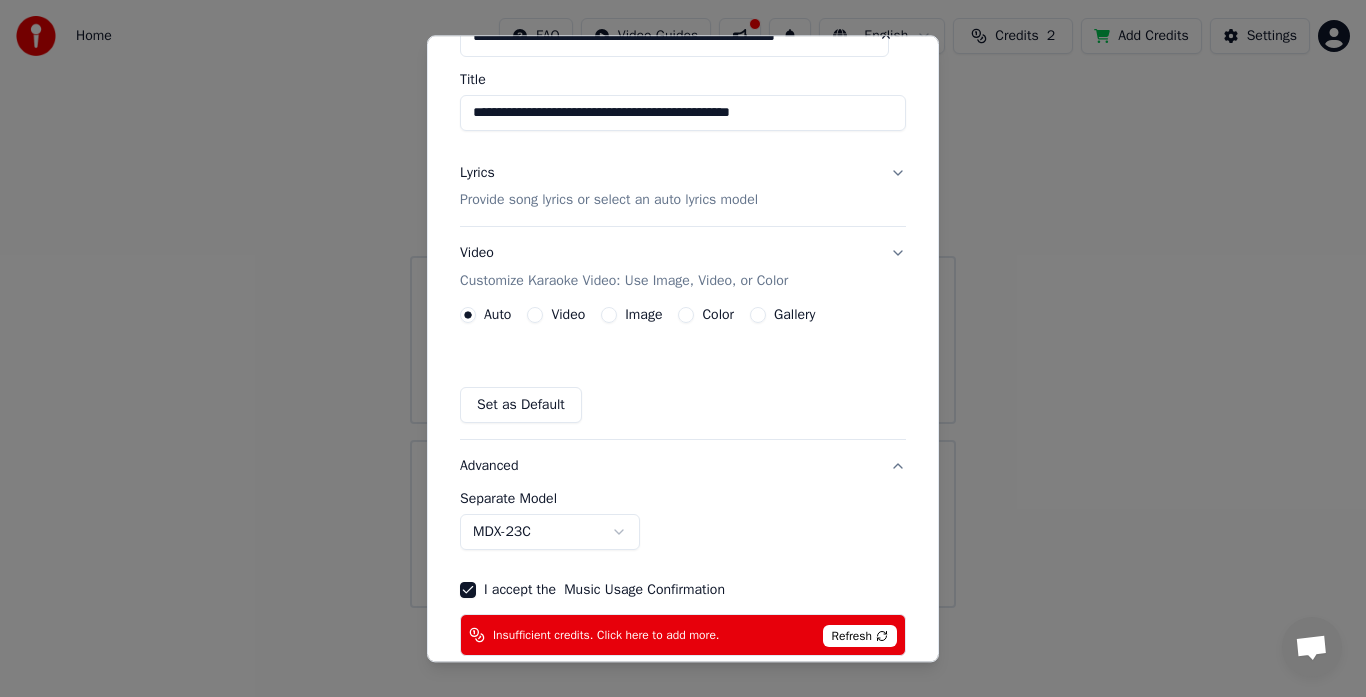 scroll, scrollTop: 113, scrollLeft: 0, axis: vertical 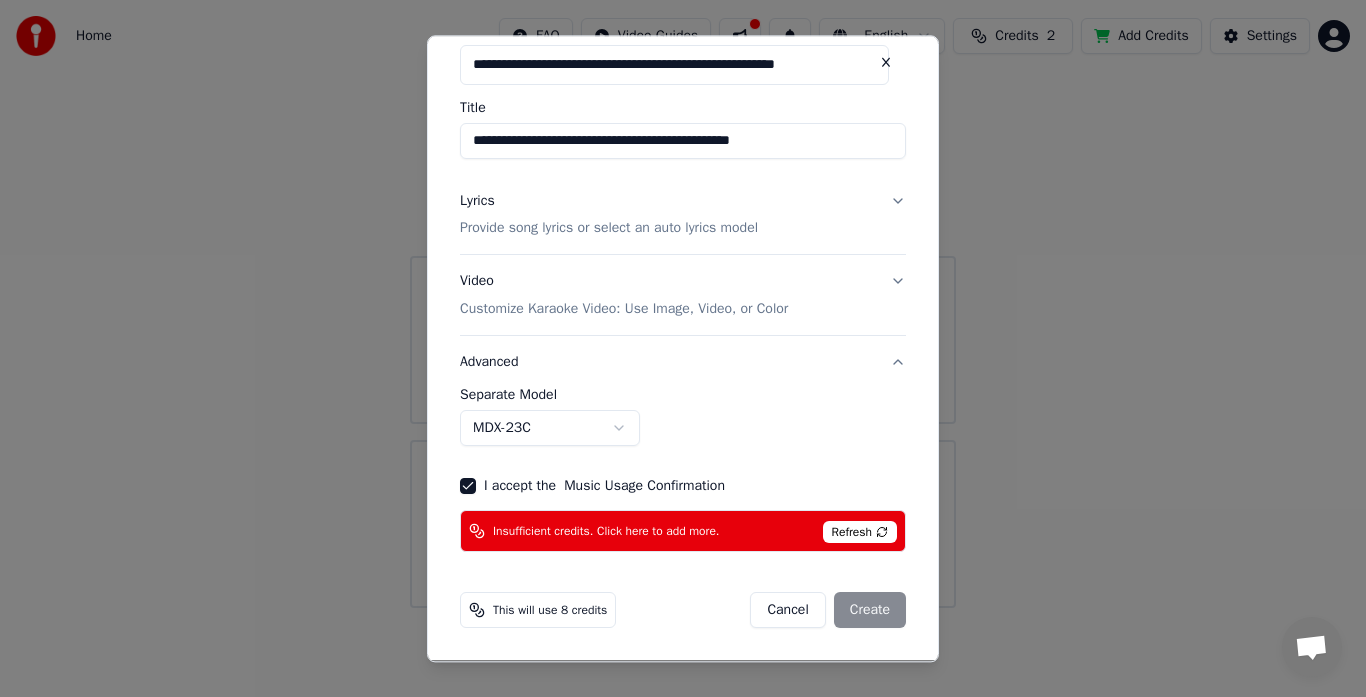 click on "**********" at bounding box center (683, 275) 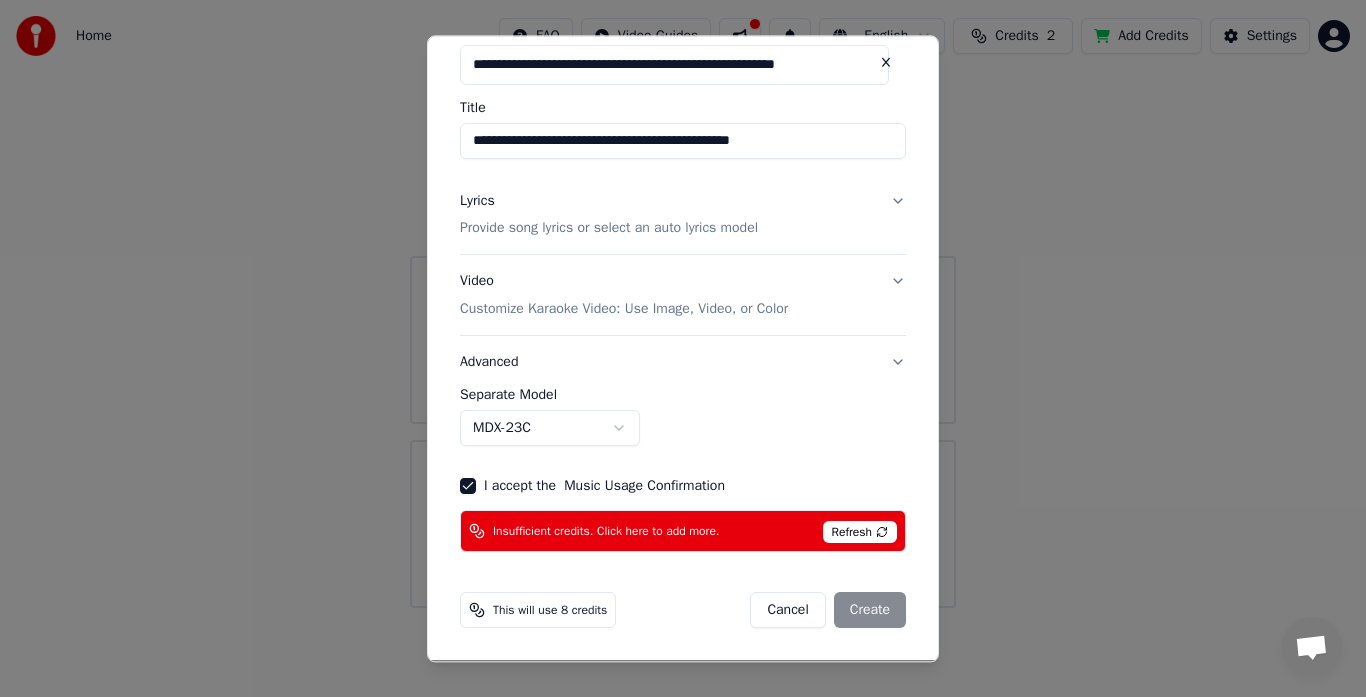 scroll, scrollTop: 39, scrollLeft: 0, axis: vertical 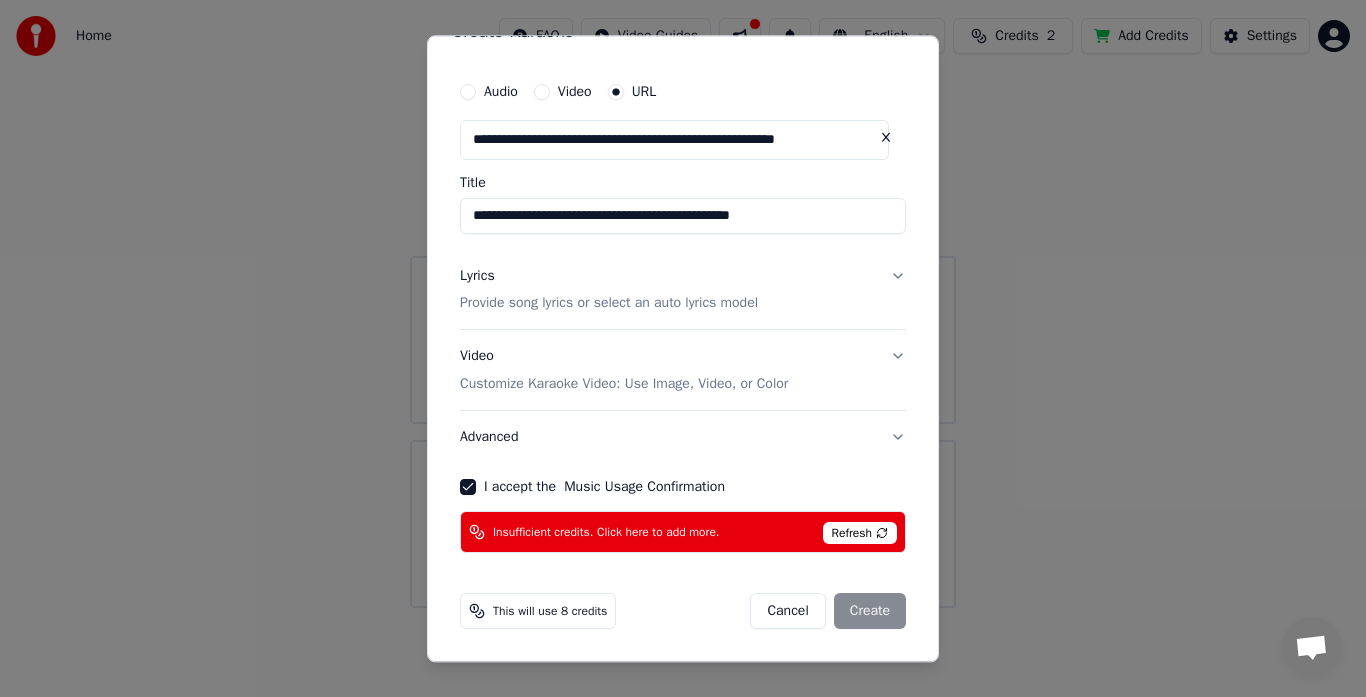 click on "This will use 8 credits" at bounding box center (550, 612) 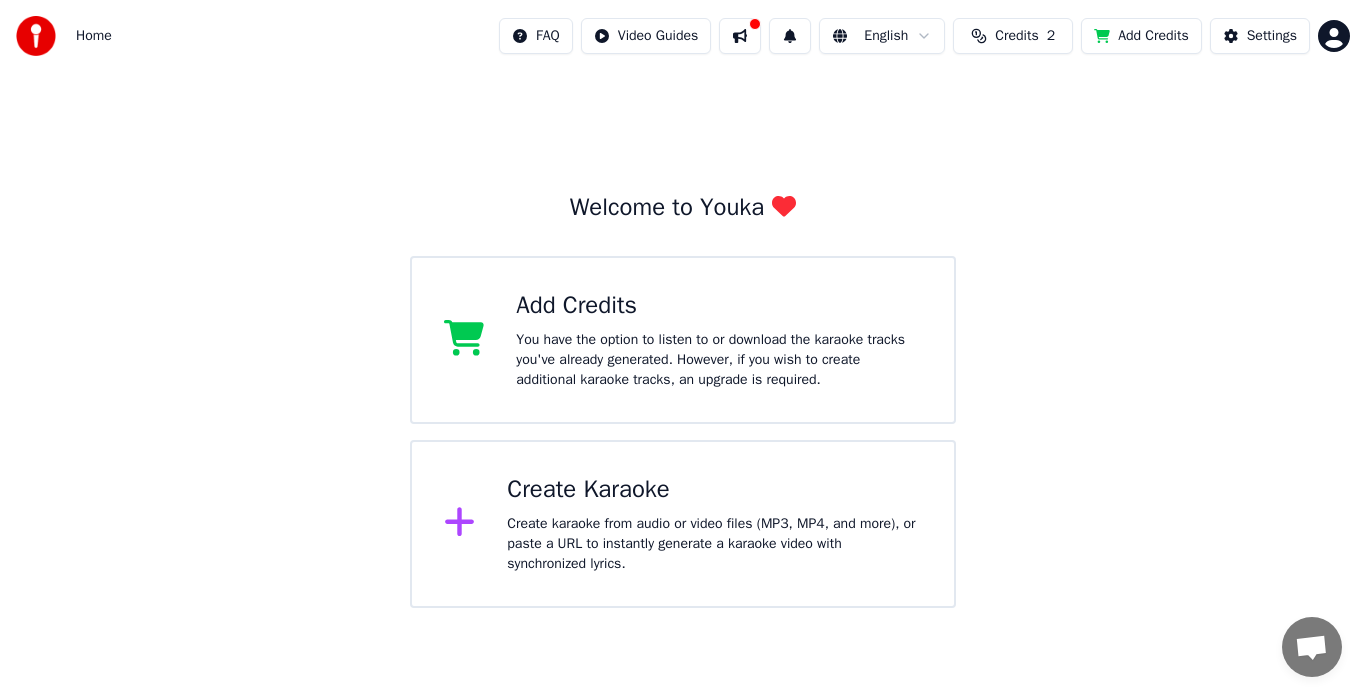 click on "Credits 2" at bounding box center [1013, 36] 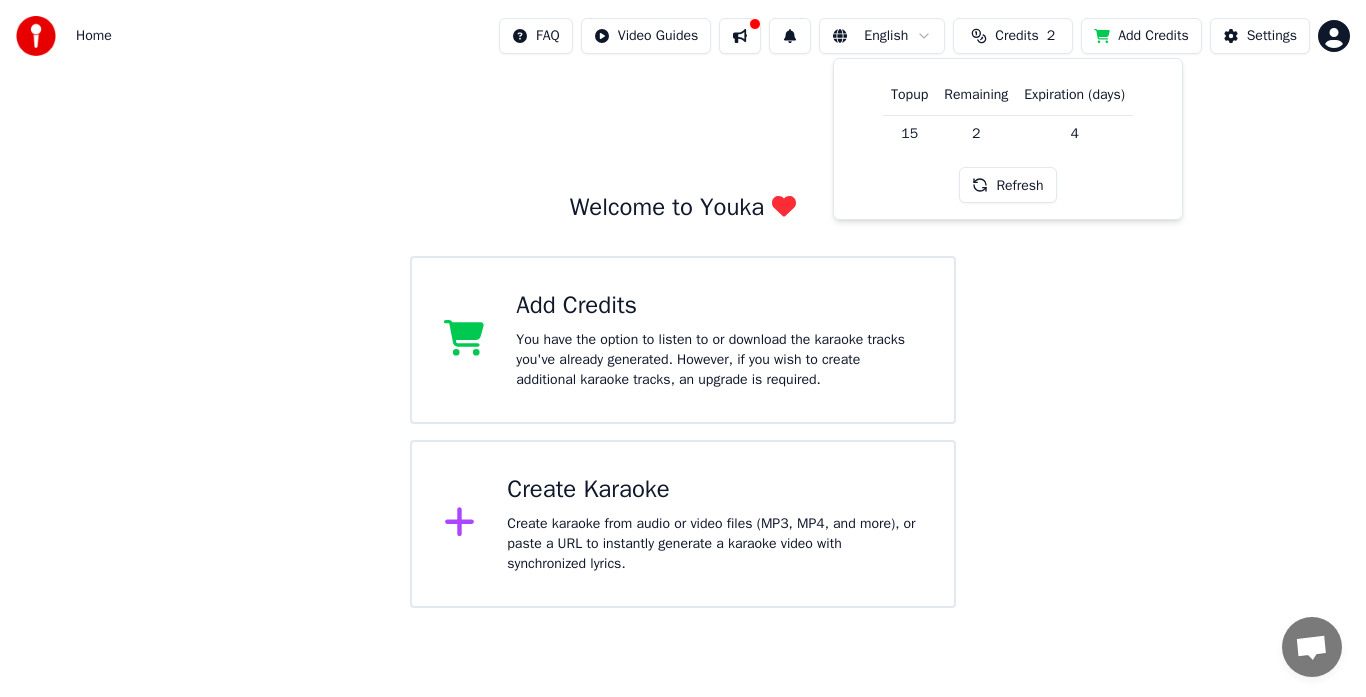 click on "15" at bounding box center [909, 133] 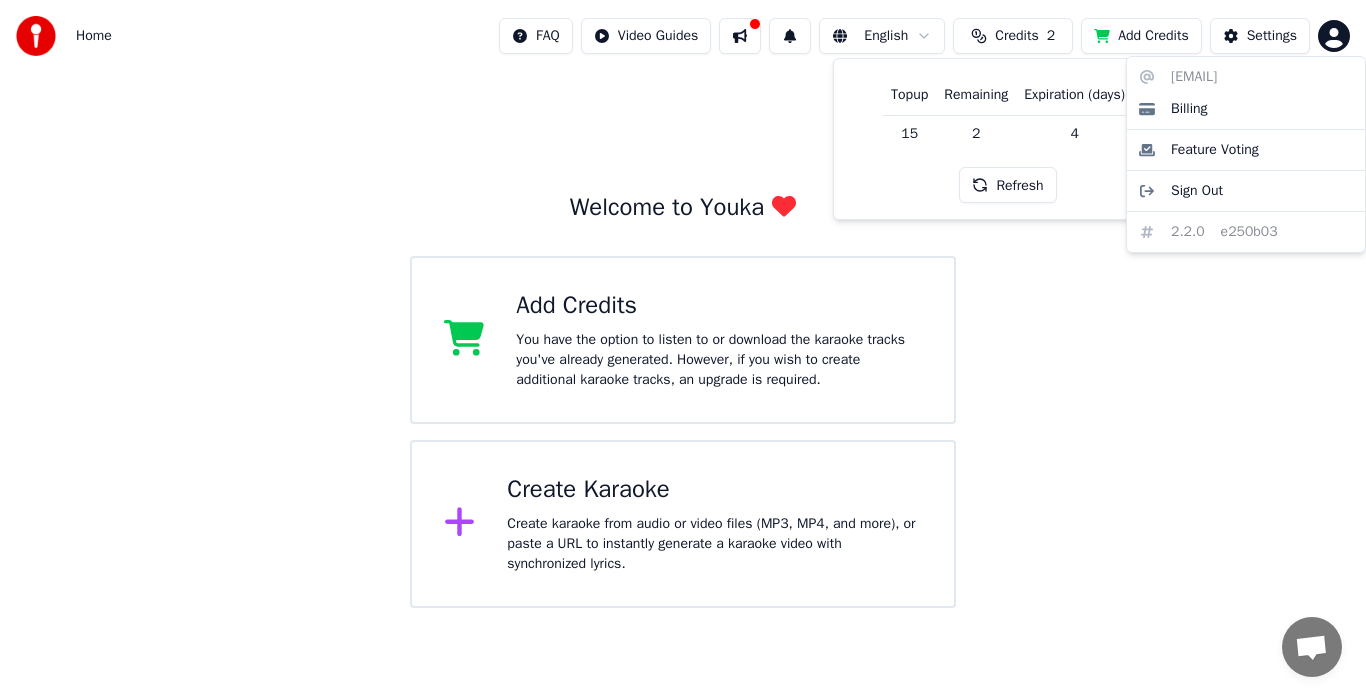 click on "Home FAQ Video Guides English Credits 2 Add Credits Settings Welcome to Youka Add Credits You have the option to listen to or download the karaoke tracks you've already generated. However, if you wish to create additional karaoke tracks, an upgrade is required. Create Karaoke Create karaoke from audio or video files (MP3, MP4, and more), or paste a URL to instantly generate a karaoke video with synchronized lyrics. Topup Remaining Expiration (days) 15 2 4 Refresh [EMAIL] Billing Feature Voting Sign Out 2.2.0 e250b03" at bounding box center [683, 304] 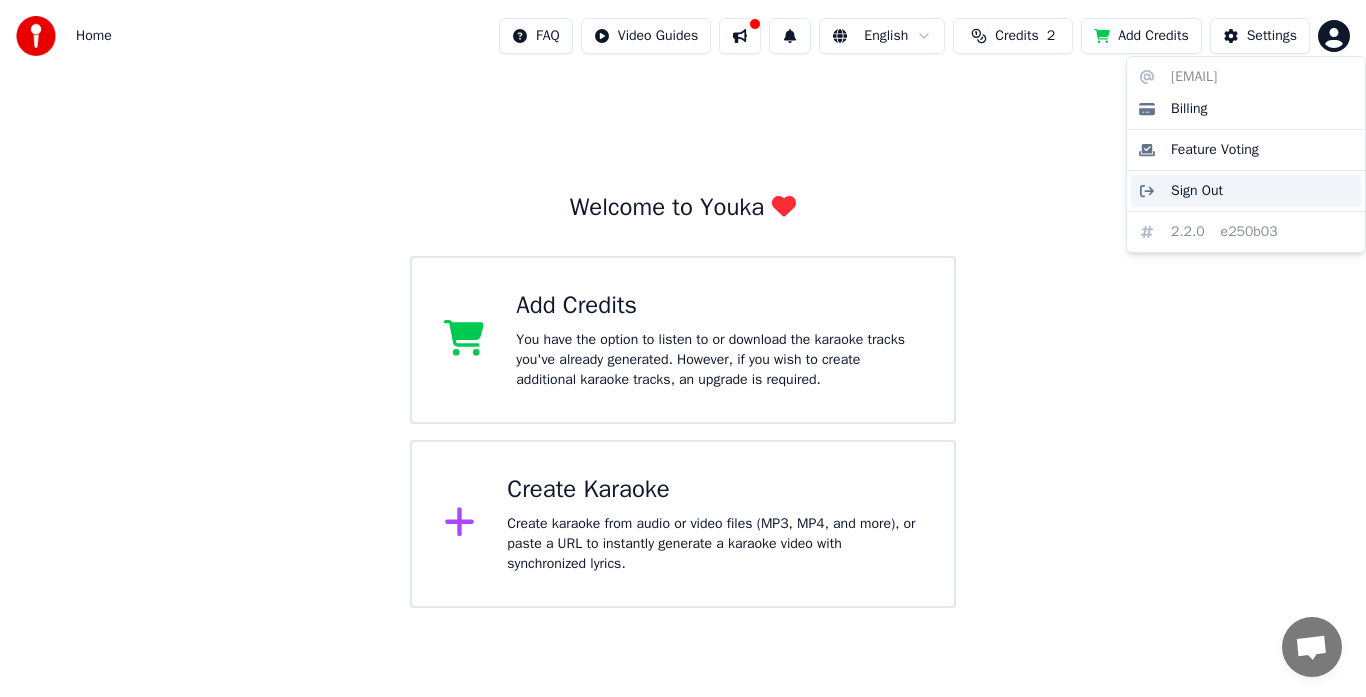 click on "Sign Out" at bounding box center (1197, 191) 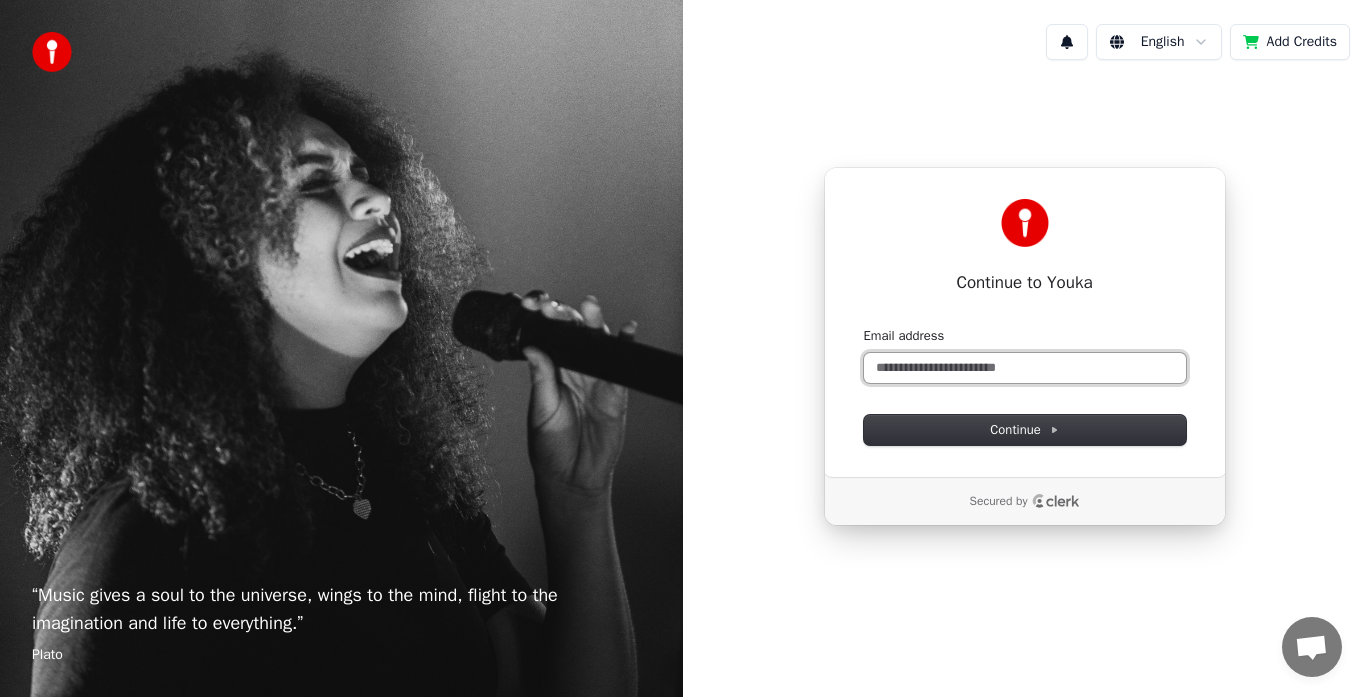 click on "Email address" at bounding box center (1025, 368) 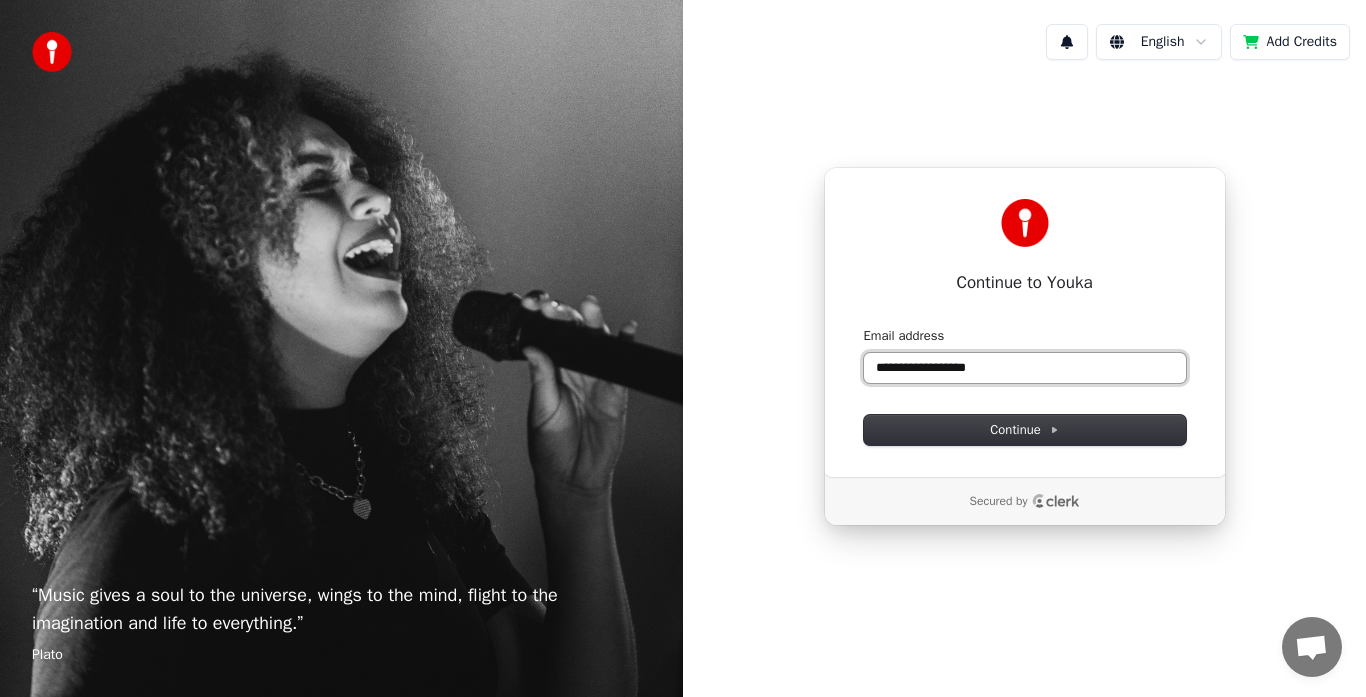 click on "**********" at bounding box center [1025, 368] 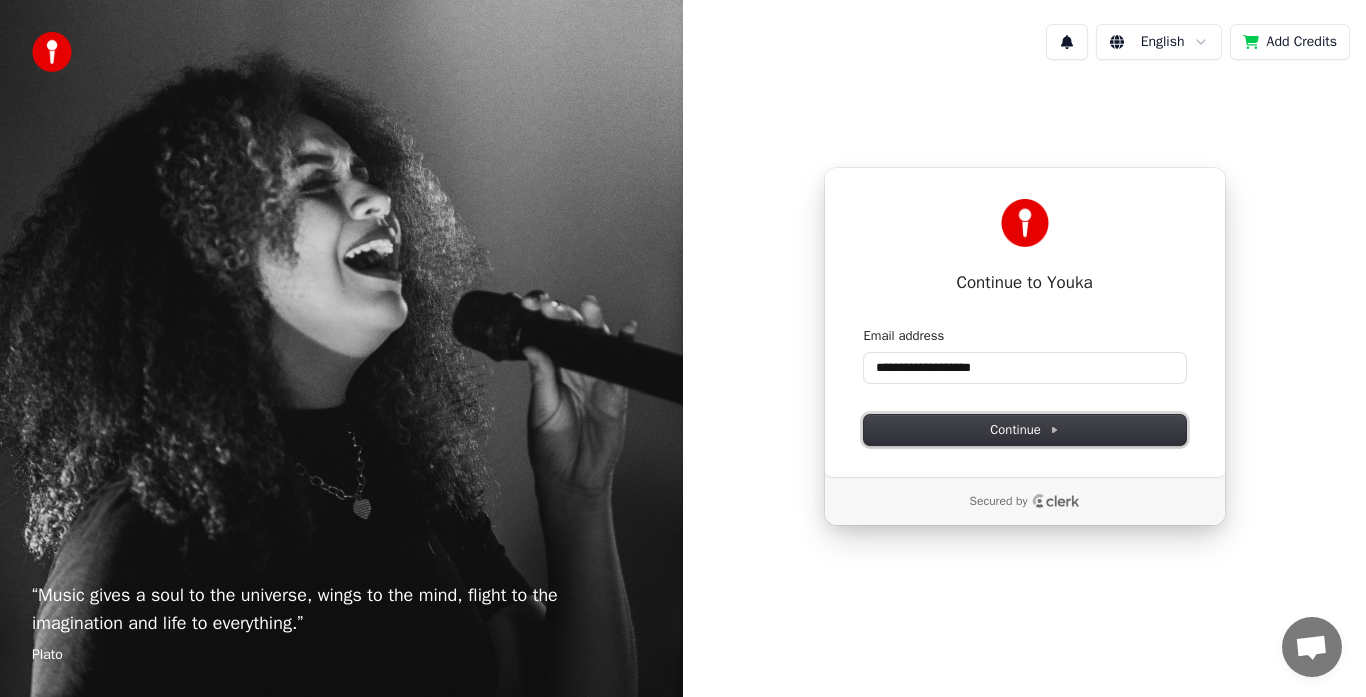 click on "Continue" at bounding box center (1024, 430) 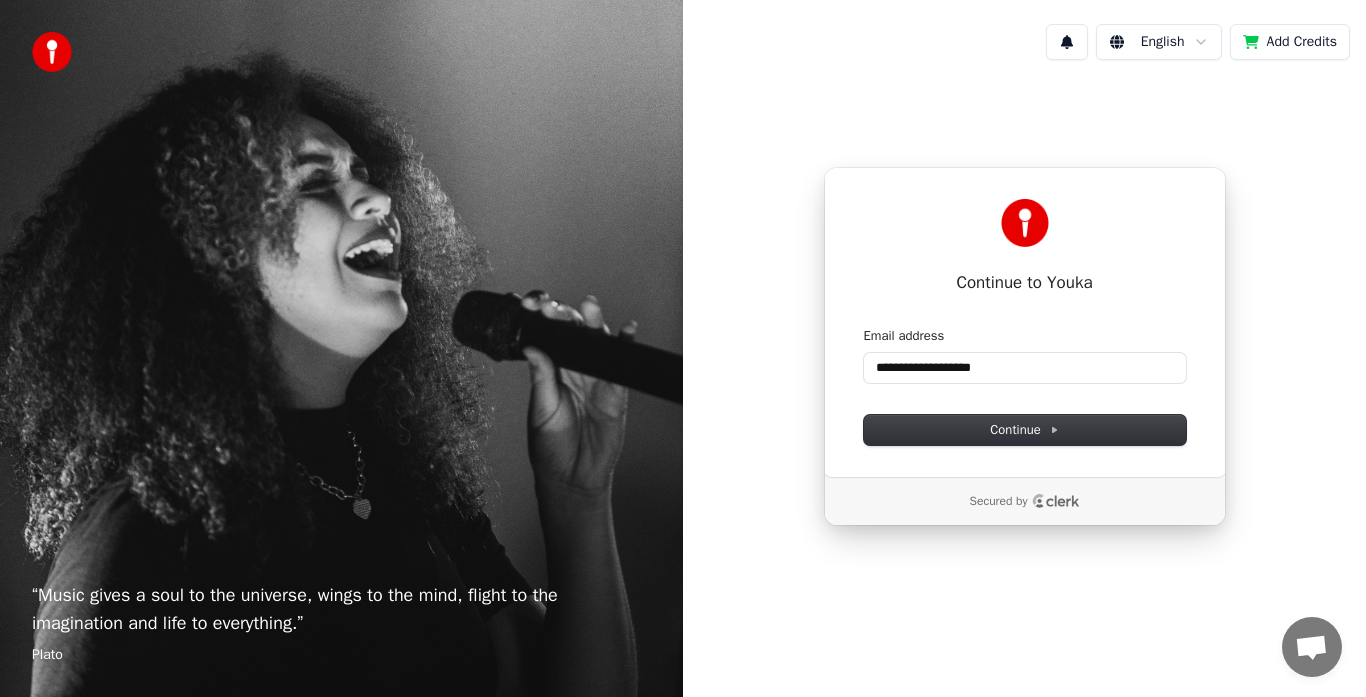 type on "**********" 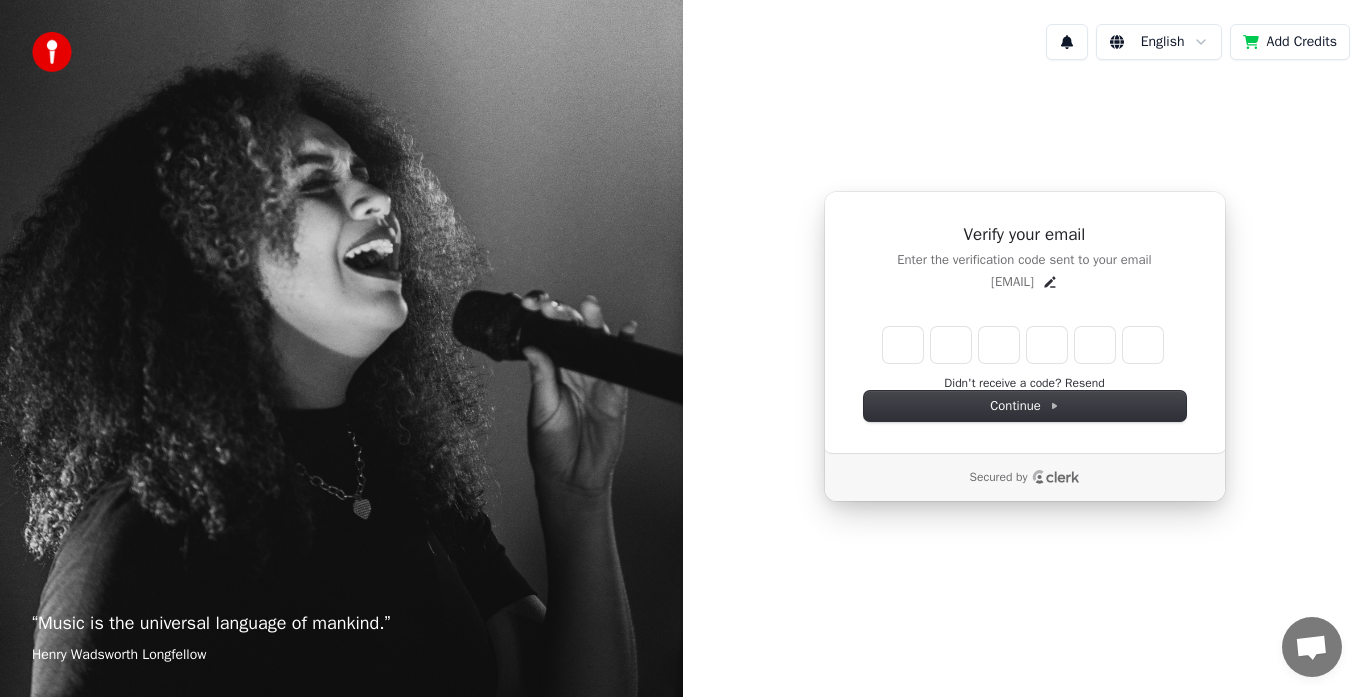 type on "******" 